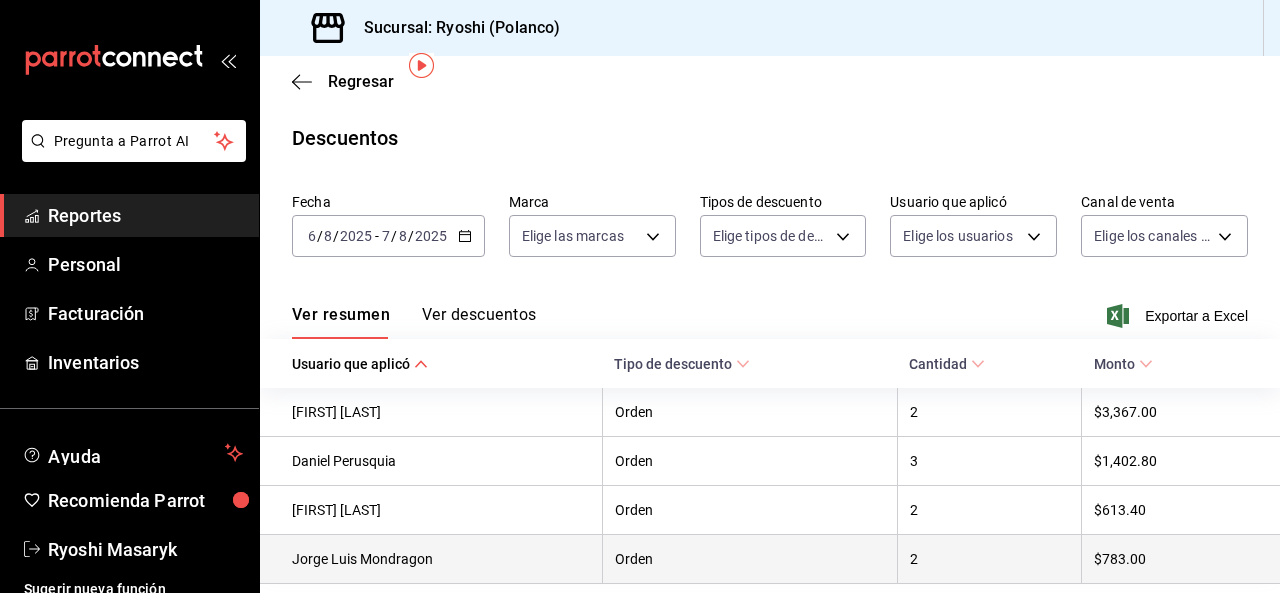 scroll, scrollTop: 0, scrollLeft: 0, axis: both 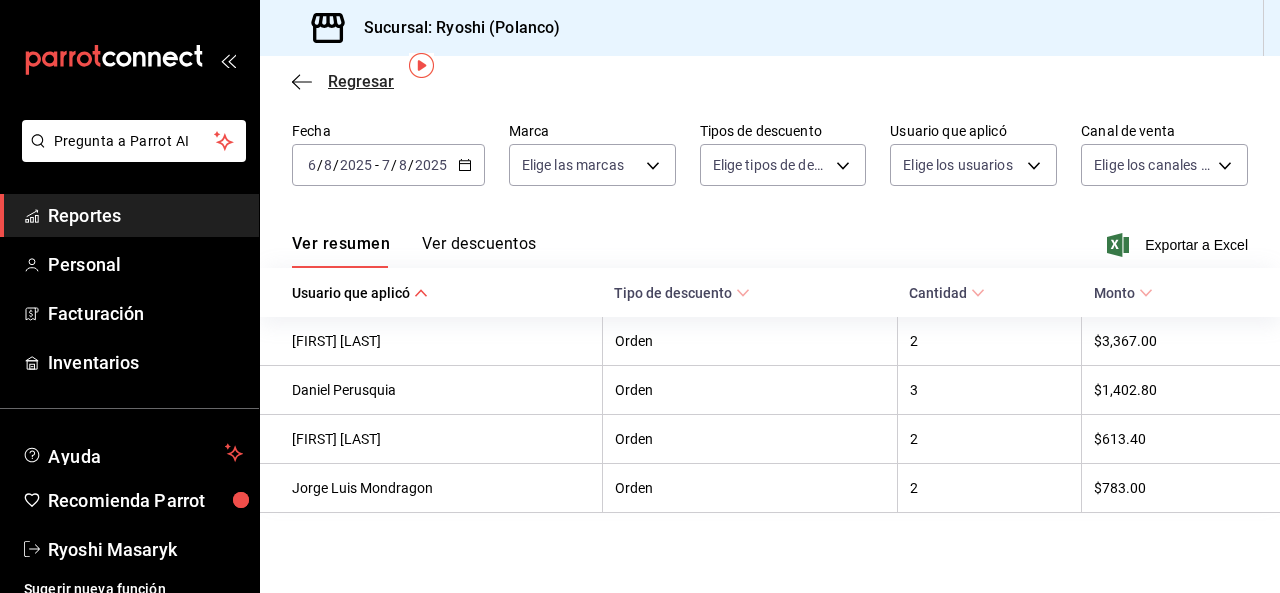click 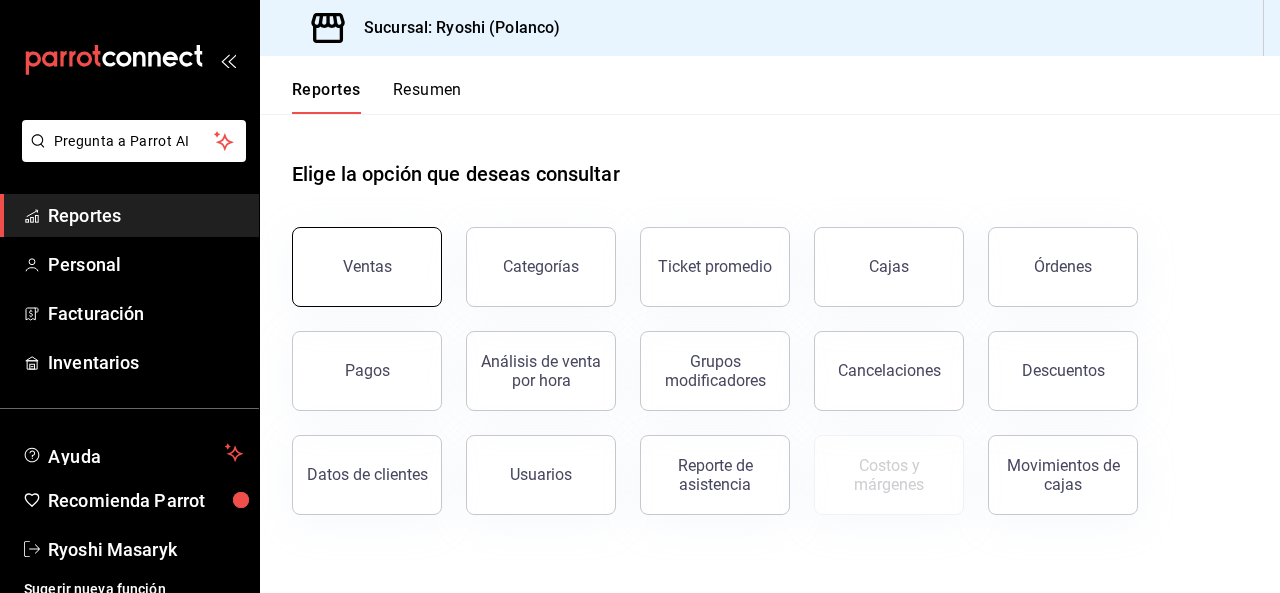 click on "Ventas" at bounding box center (367, 266) 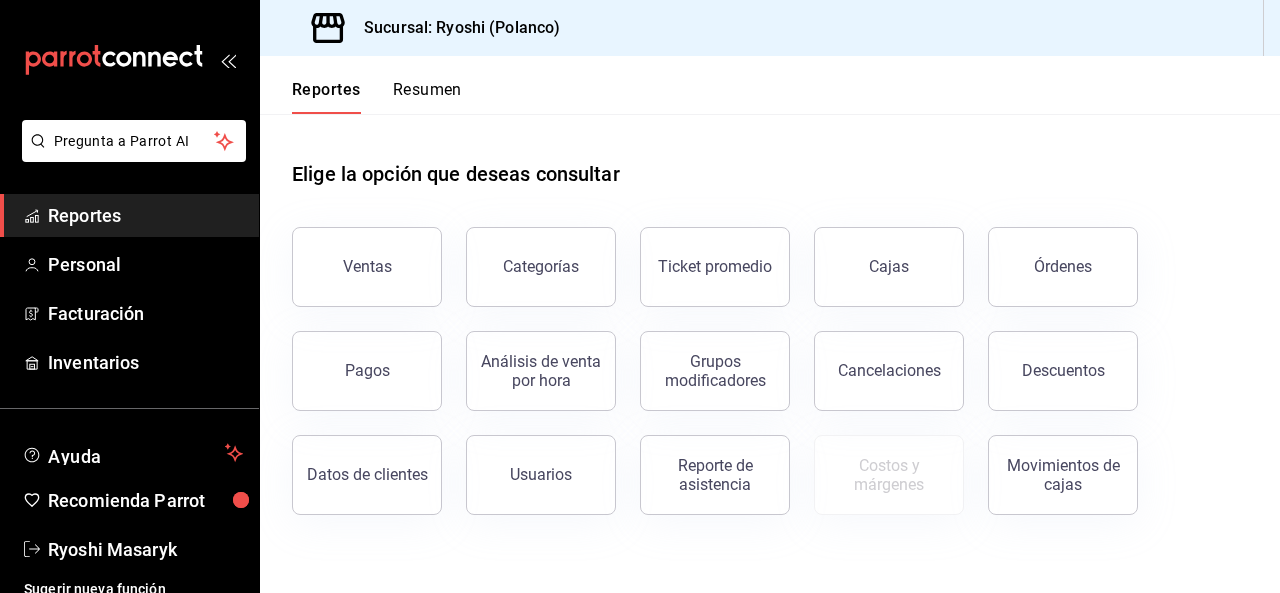 click on "Pregunta a Parrot AI Reportes   Personal   Facturación   Inventarios   Ayuda Recomienda Parrot   Ryoshi Masaryk   Sugerir nueva función   Sucursal: Ryoshi (Polanco) Reportes Resumen Elige la opción que deseas consultar Ventas Categorías Ticket promedio Cajas Órdenes Pagos Análisis de venta por hora Grupos modificadores Cancelaciones Descuentos Datos de clientes Usuarios Reporte de asistencia Costos y márgenes Movimientos de cajas Pregunta a Parrot AI Reportes   Personal   Facturación   Inventarios   Ayuda Recomienda Parrot   Ryoshi Masaryk   Sugerir nueva función   GANA 1 MES GRATIS EN TU SUSCRIPCIÓN AQUÍ ¿Recuerdas cómo empezó tu restaurante?
Hoy puedes ayudar a un colega a tener el mismo cambio que tú viviste.
Recomienda Parrot directamente desde tu Portal Administrador.
Es fácil y rápido.
🎁 Por cada restaurante que se una, ganas 1 mes gratis. Ver video tutorial Ir a video Visitar centro de ayuda (81) [PHONE] soporte@parrotsoftware.io Visitar centro de ayuda (81) [PHONE]" at bounding box center [640, 296] 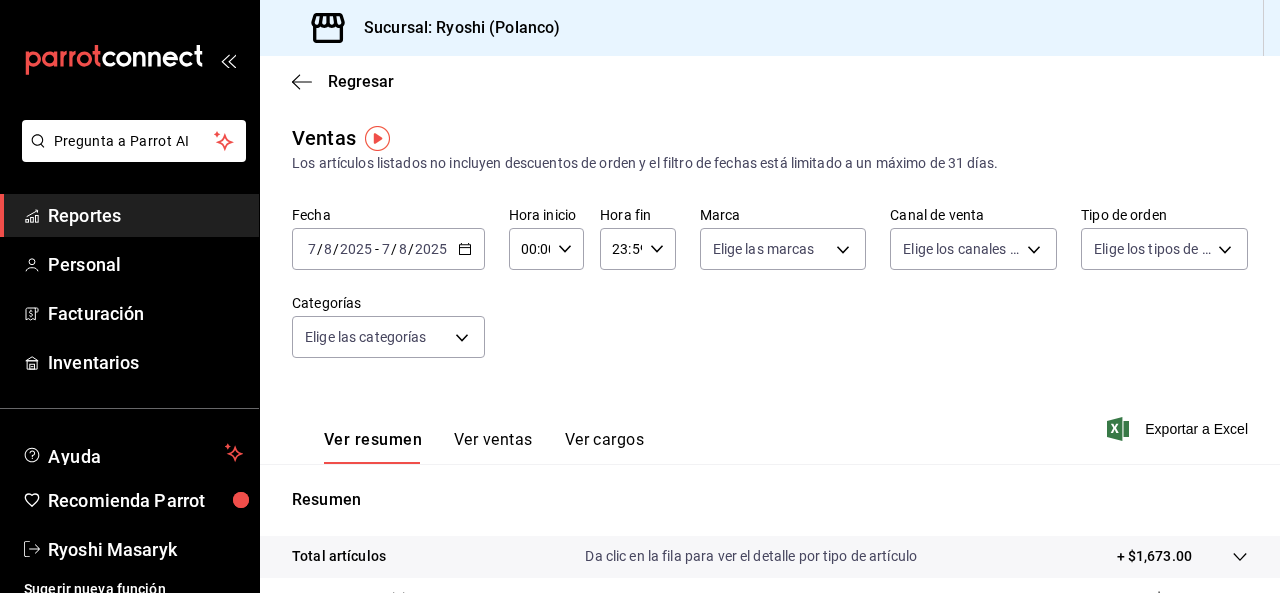 click on "2025" at bounding box center (431, 249) 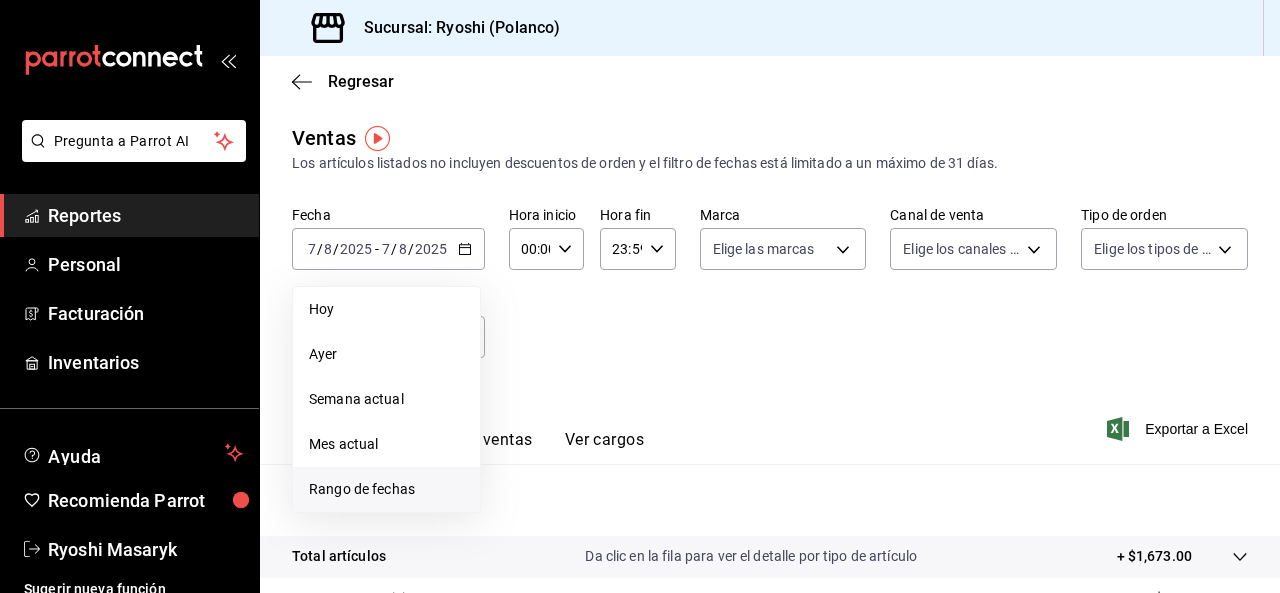 click on "Rango de fechas" at bounding box center [386, 489] 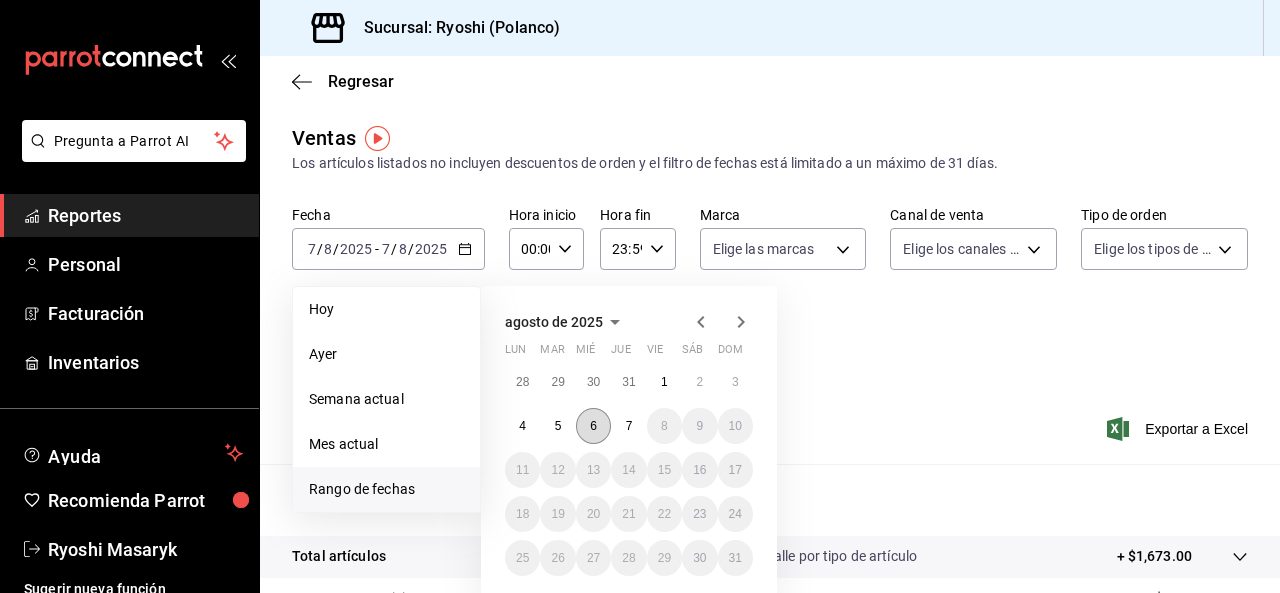 click on "6" at bounding box center (593, 426) 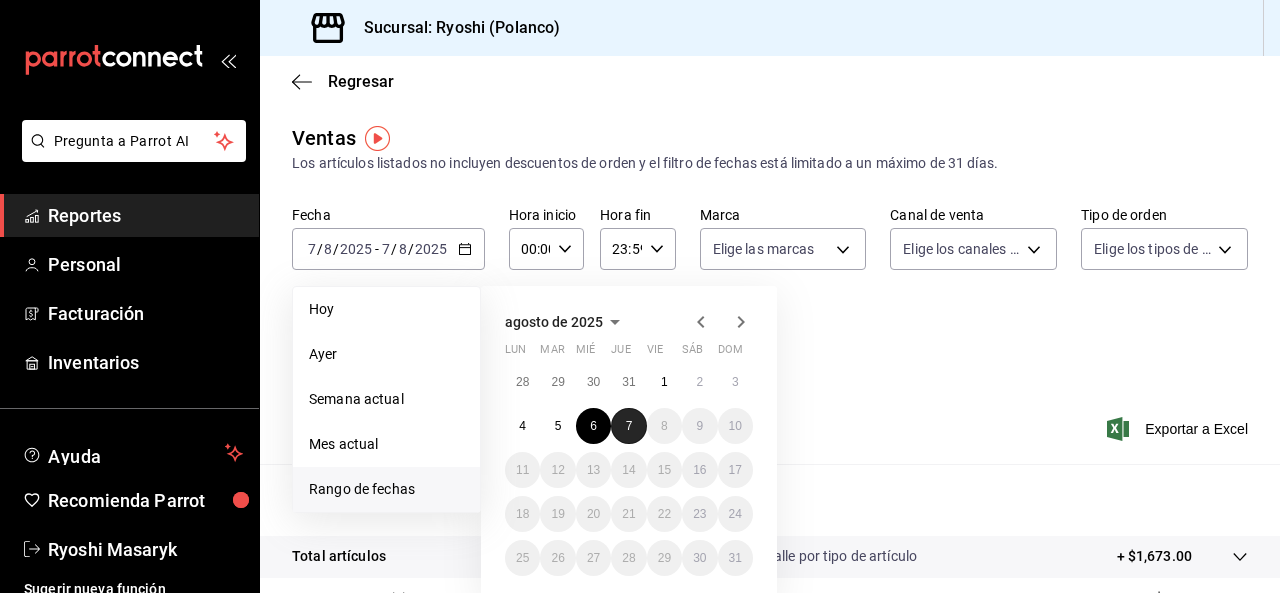 click on "7" at bounding box center (628, 426) 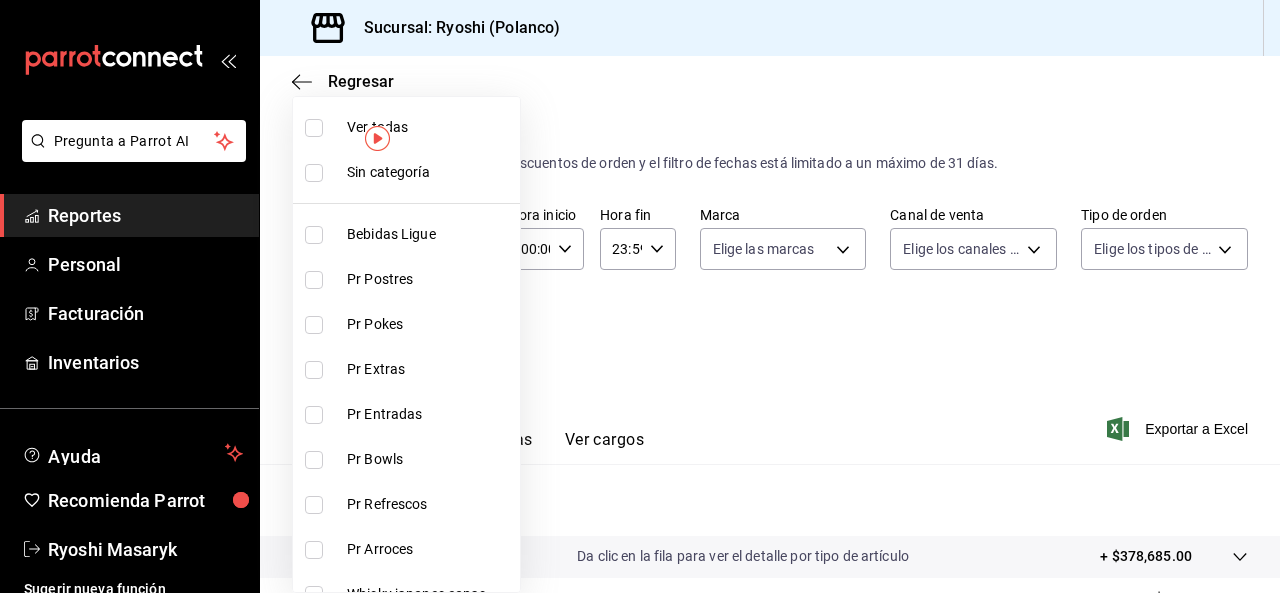 click on "Pregunta a Parrot AI Reportes   Personal   Facturación   Inventarios   Ayuda Recomienda Parrot   Ryoshi Masaryk   Sugerir nueva función   Sucursal: Ryoshi (Polanco) Regresar Ventas Los artículos listados no incluyen descuentos de orden y el filtro de fechas está limitado a un máximo de 31 días. Fecha 2025-08-06 6 / 8 / 2025 - 2025-08-07 7 / 8 / 2025 Hora inicio 00:00 Hora inicio Hora fin 23:59 Hora fin Marca Elige las marcas Canal de venta Elige los canales de venta Tipo de orden Elige los tipos de orden Categorías Elige las categorías Ver resumen Ver ventas Ver cargos Exportar a Excel Resumen Total artículos Da clic en la fila para ver el detalle por tipo de artículo + $378,685.00 Cargos por servicio + $0.00 Venta bruta = $378,685.00 Descuentos totales - $2,070.20 Certificados de regalo - $3,367.00 Venta total = $373,247.80 Impuestos - $51,482.46 Venta neta = $321,765.34 Pregunta a Parrot AI Reportes   Personal   Facturación   Inventarios   Ayuda Recomienda Parrot   Ryoshi Masaryk     Ir a video" at bounding box center (640, 296) 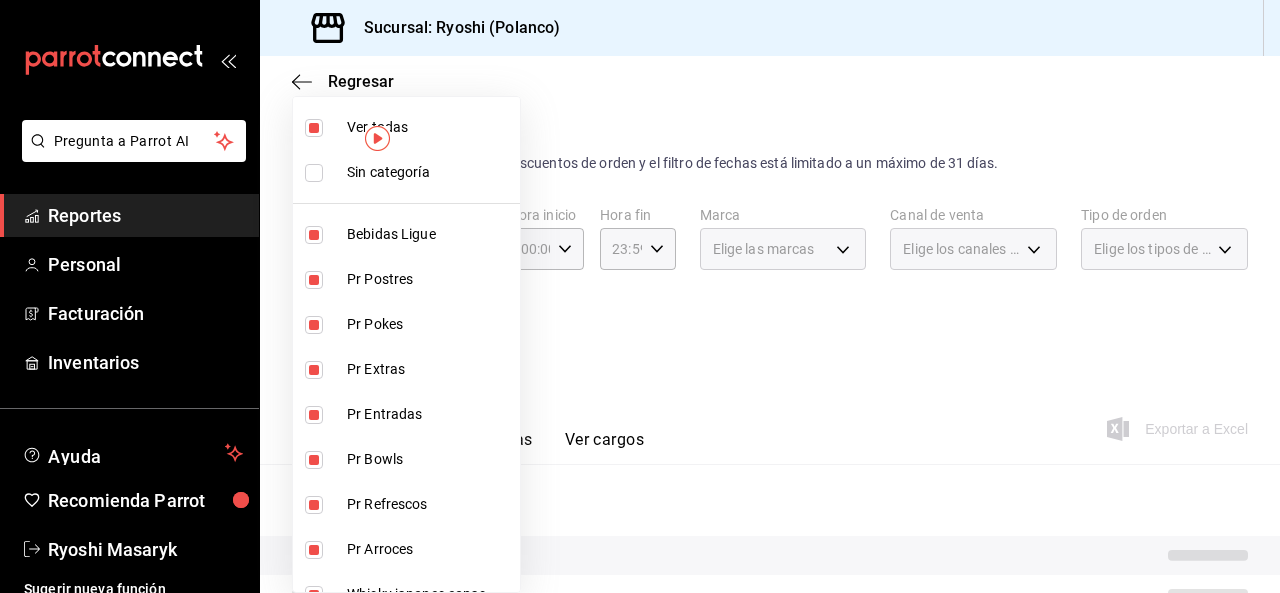 click at bounding box center (640, 296) 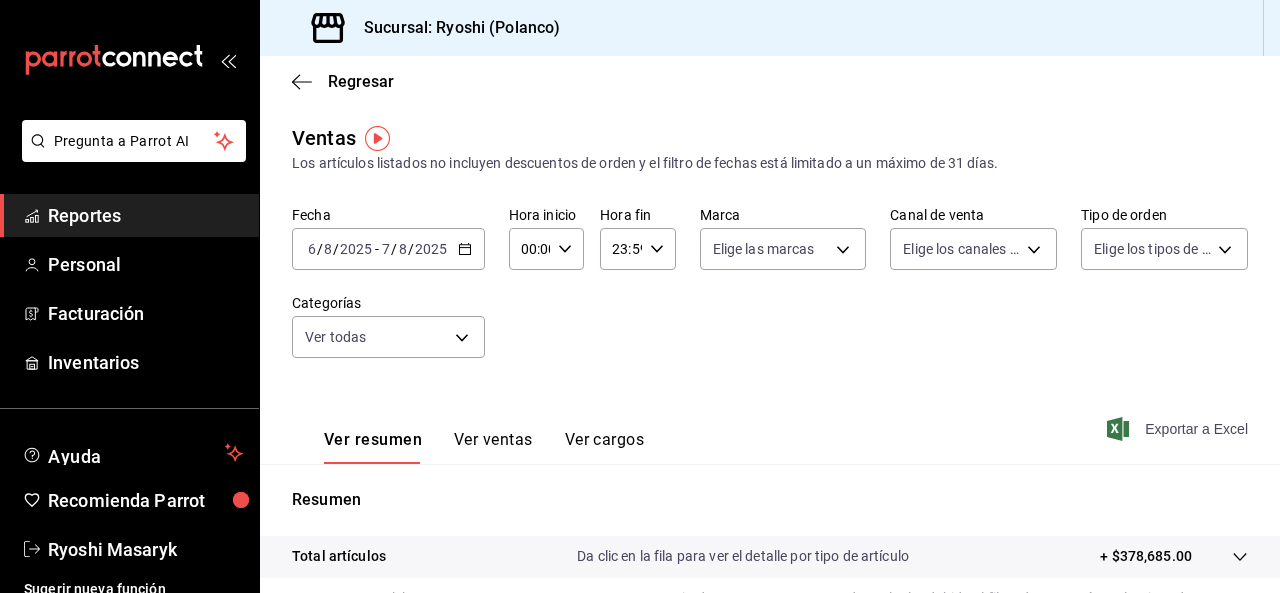 click on "Exportar a Excel" at bounding box center [1179, 429] 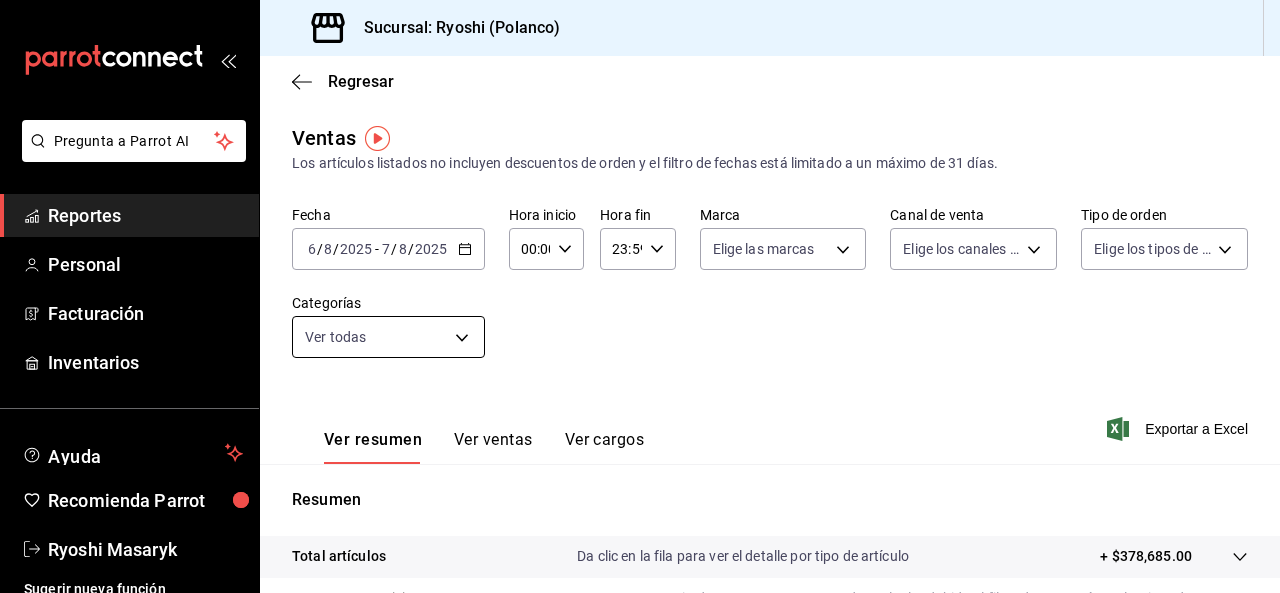 click on "Pregunta a Parrot AI Reportes   Personal   Facturación   Inventarios   Ayuda Recomienda Parrot   Ryoshi Masaryk   Sugerir nueva función   Sucursal: Ryoshi (Polanco) Regresar Ventas Los artículos listados no incluyen descuentos de orden y el filtro de fechas está limitado a un máximo de 31 días. Fecha 2025-08-06 6 / 8 / 2025 - 2025-08-07 7 / 8 / 2025 Hora inicio 00:00 Hora inicio Hora fin 23:59 Hora fin Marca Elige las marcas Canal de venta Elige los canales de venta Tipo de orden Elige los tipos de orden Categorías Ver todas Ver resumen Ver ventas Ver cargos Exportar a Excel Resumen Total artículos Da clic en la fila para ver el detalle por tipo de artículo + $378,685.00 Cargos por servicio  Sin datos por que no se pueden calcular debido al filtro de categorías seleccionado Venta bruta = $378,685.00 Descuentos totales  Sin datos por que no se pueden calcular debido al filtro de categorías seleccionado Certificados de regalo Venta total = $378,685.00 Impuestos - $51,482.46 Venta neta = $327,202.54" at bounding box center (640, 296) 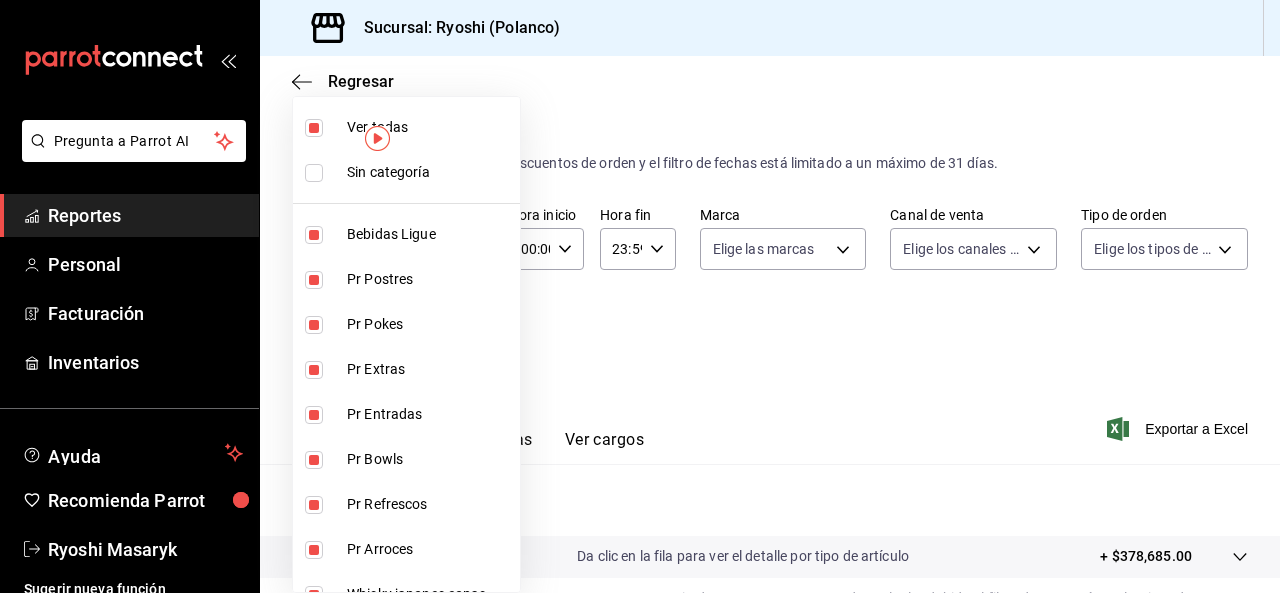 click at bounding box center (314, 128) 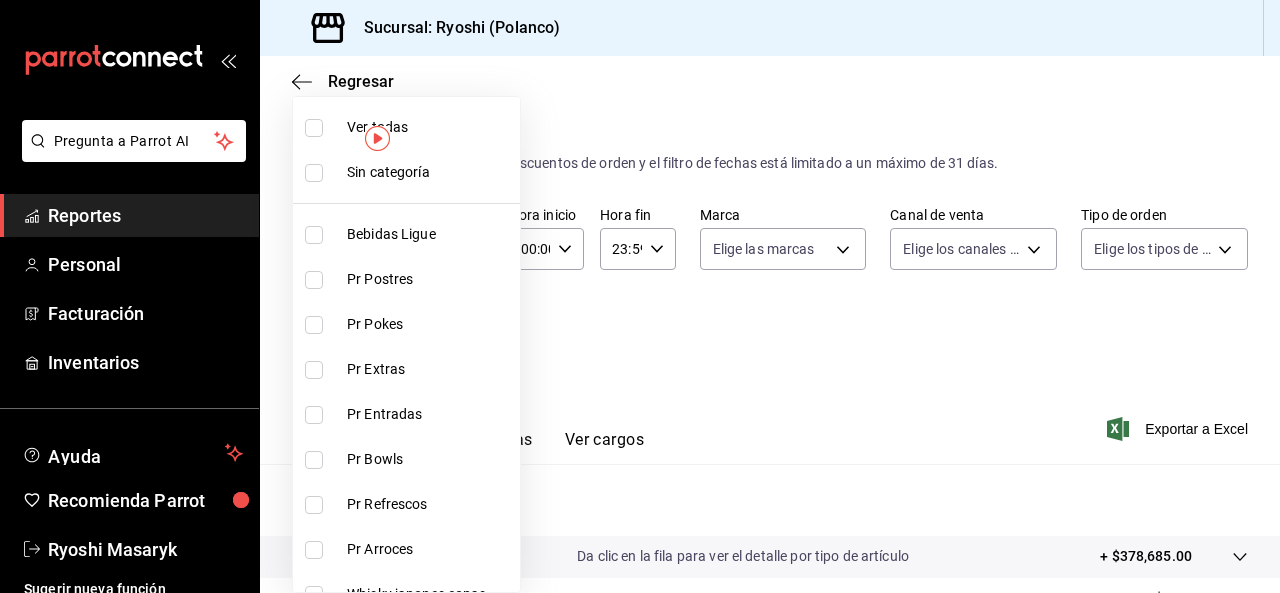 click on "Pr Postres" at bounding box center [406, 279] 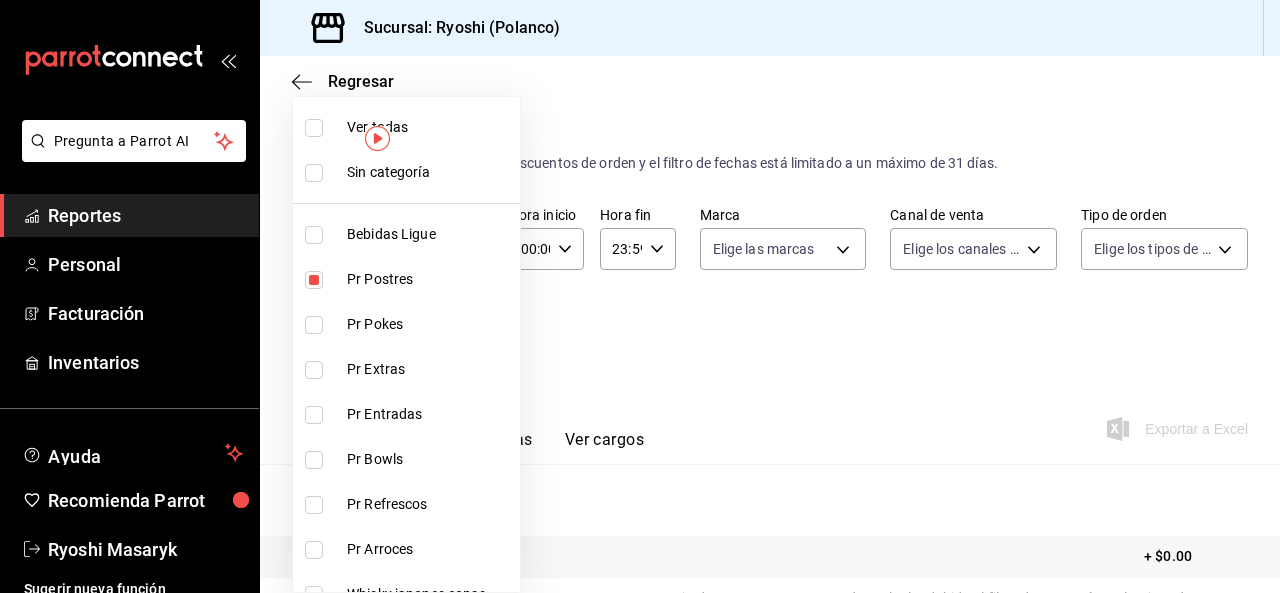 click on "Pr Postres" at bounding box center (406, 279) 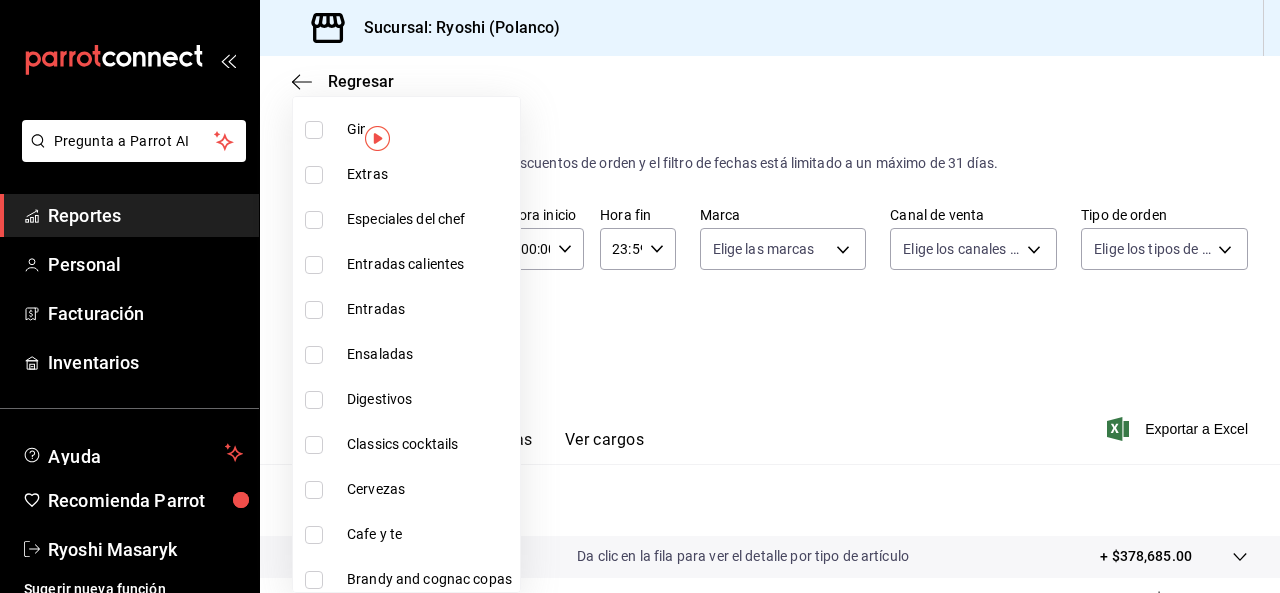 scroll, scrollTop: 2184, scrollLeft: 0, axis: vertical 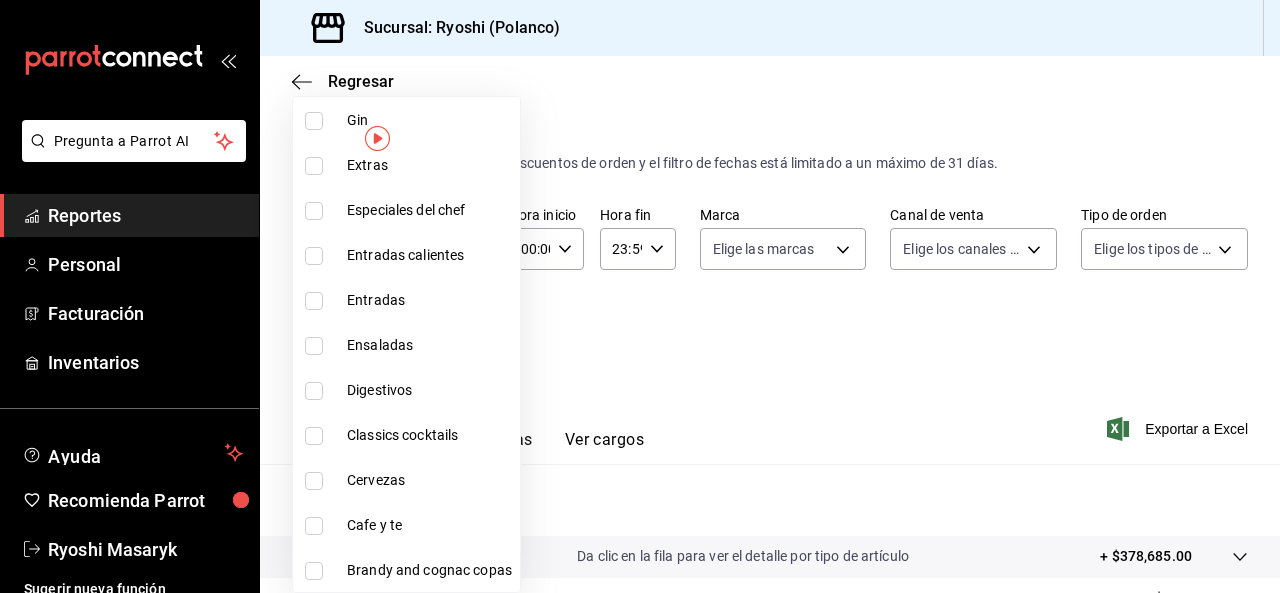 click at bounding box center [314, 526] 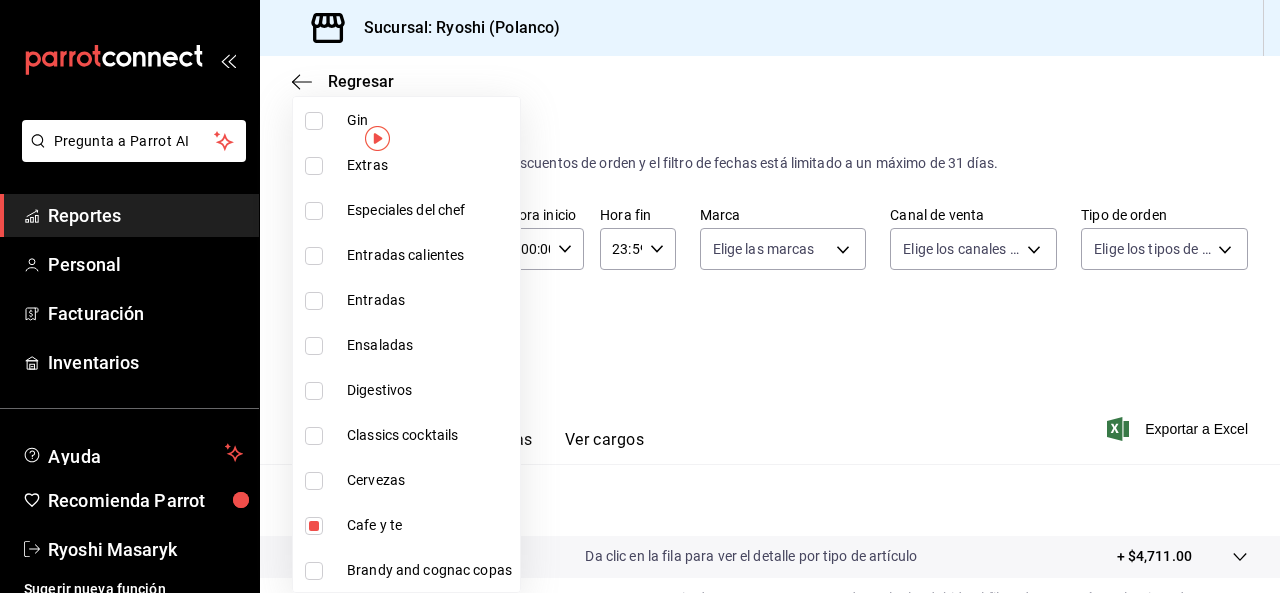click at bounding box center (640, 296) 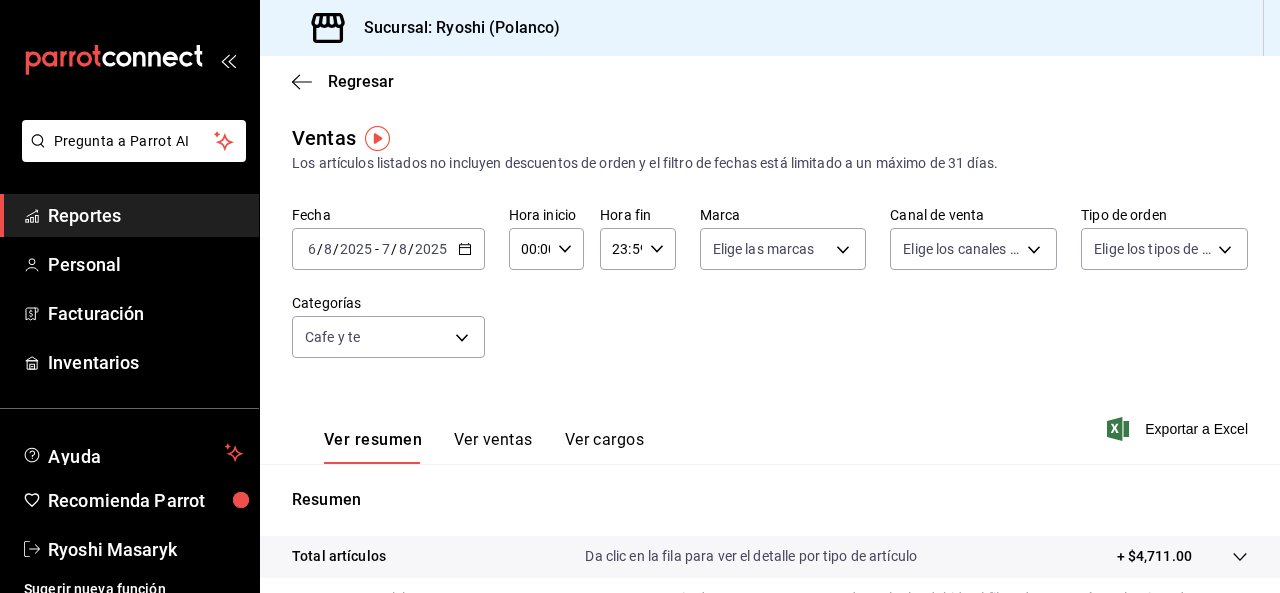 click on "Exportar a Excel" at bounding box center (1179, 429) 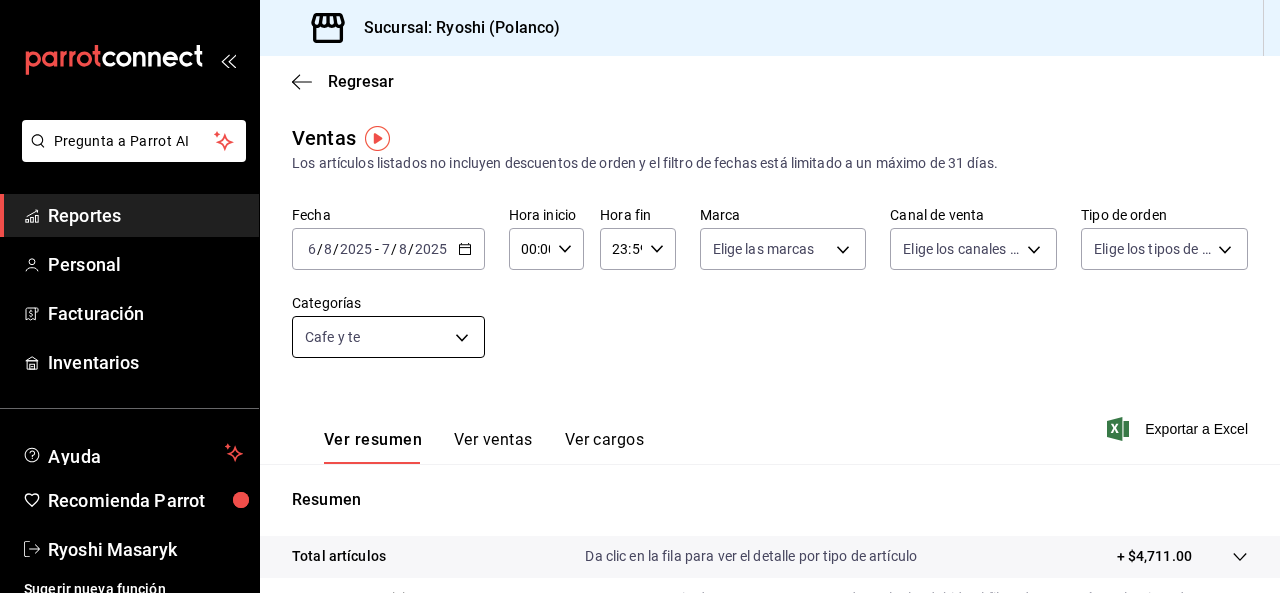 click on "Pregunta a Parrot AI Reportes   Personal   Facturación   Inventarios   Ayuda Recomienda Parrot   Ryoshi Masaryk   Sugerir nueva función   Sucursal: Ryoshi (Polanco) Regresar Ventas Los artículos listados no incluyen descuentos de orden y el filtro de fechas está limitado a un máximo de 31 días. Fecha 2025-08-06 6 / 8 / 2025 - 2025-08-07 7 / 8 / 2025 Hora inicio 00:00 Hora inicio Hora fin 23:59 Hora fin Marca Elige las marcas Canal de venta Elige los canales de venta Tipo de orden Elige los tipos de orden Categorías Cafe y te [UUID] Ver resumen Ver ventas Ver cargos Exportar a Excel Resumen Total artículos Da clic en la fila para ver el detalle por tipo de artículo + $4,711.00 Cargos por servicio  Sin datos por que no se pueden calcular debido al filtro de categorías seleccionado Venta bruta = $4,711.00 Descuentos totales  Sin datos por que no se pueden calcular debido al filtro de categorías seleccionado Certificados de regalo Venta total = $4,711.00 Impuestos Reportes" at bounding box center (640, 296) 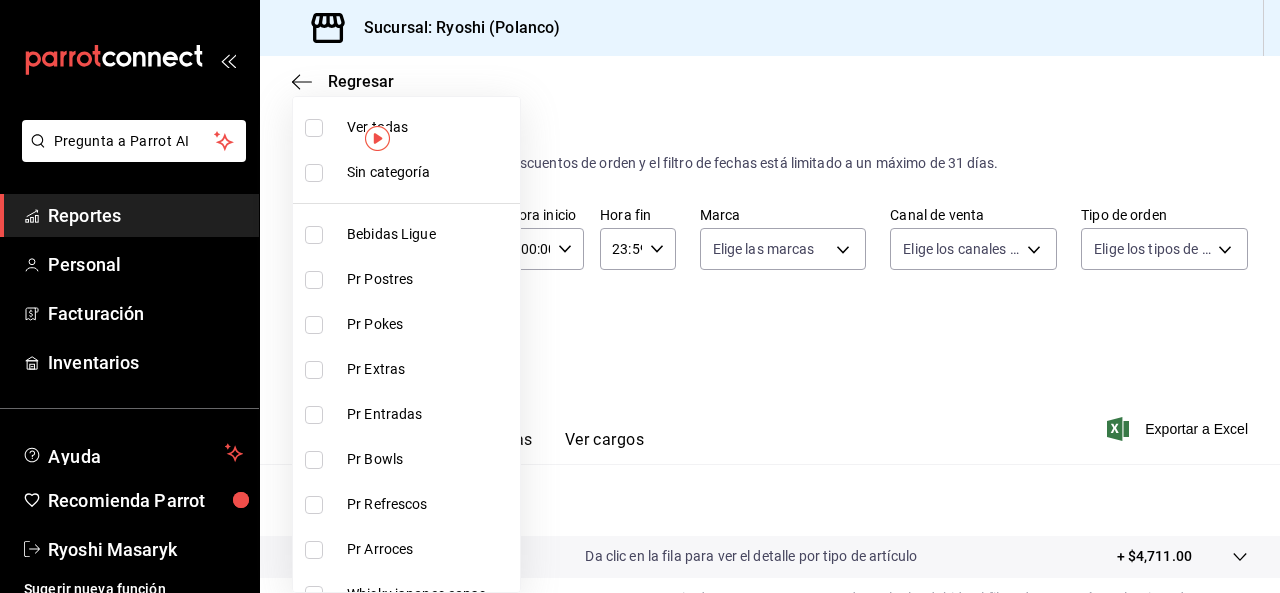 click at bounding box center [314, 128] 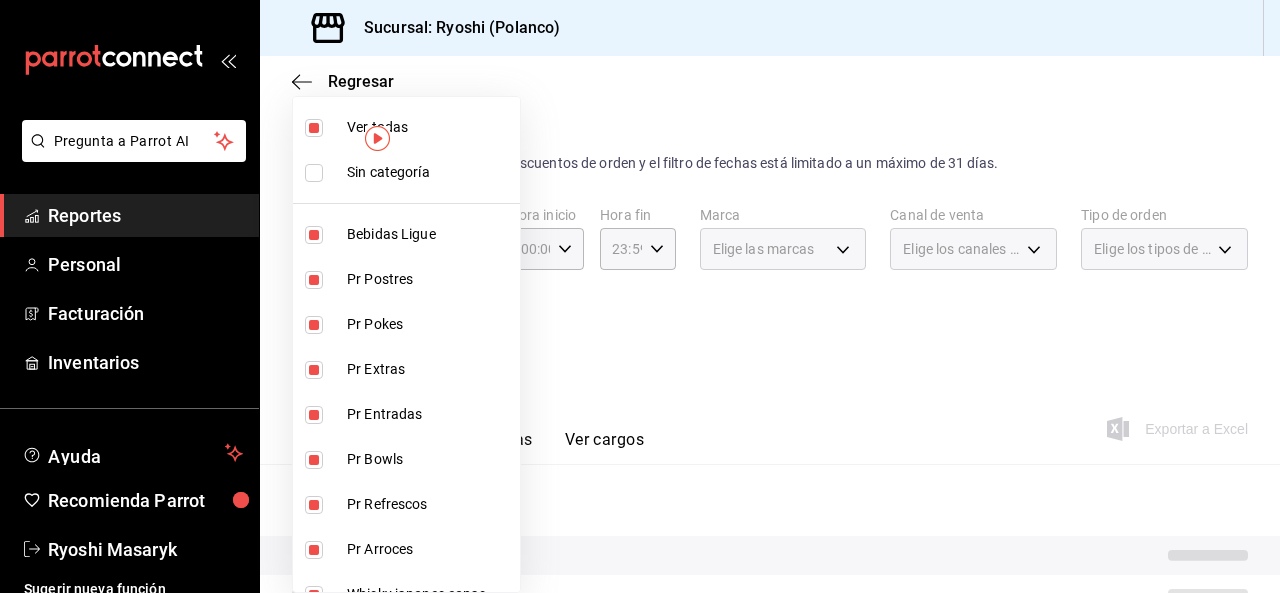 click at bounding box center (314, 128) 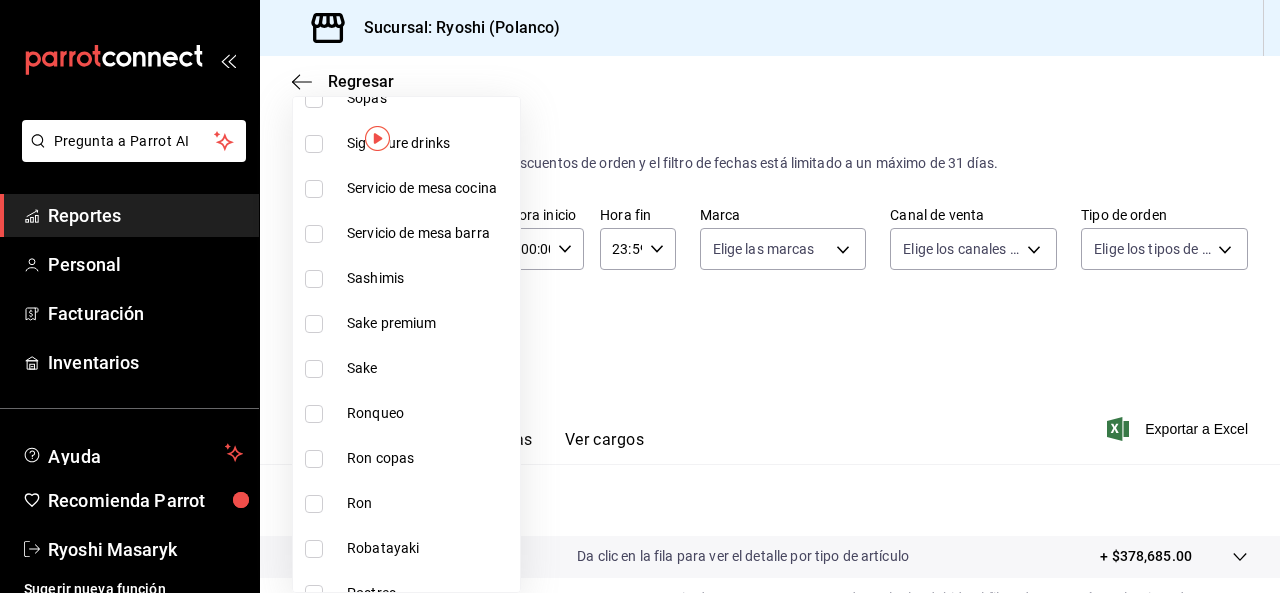 scroll, scrollTop: 1220, scrollLeft: 0, axis: vertical 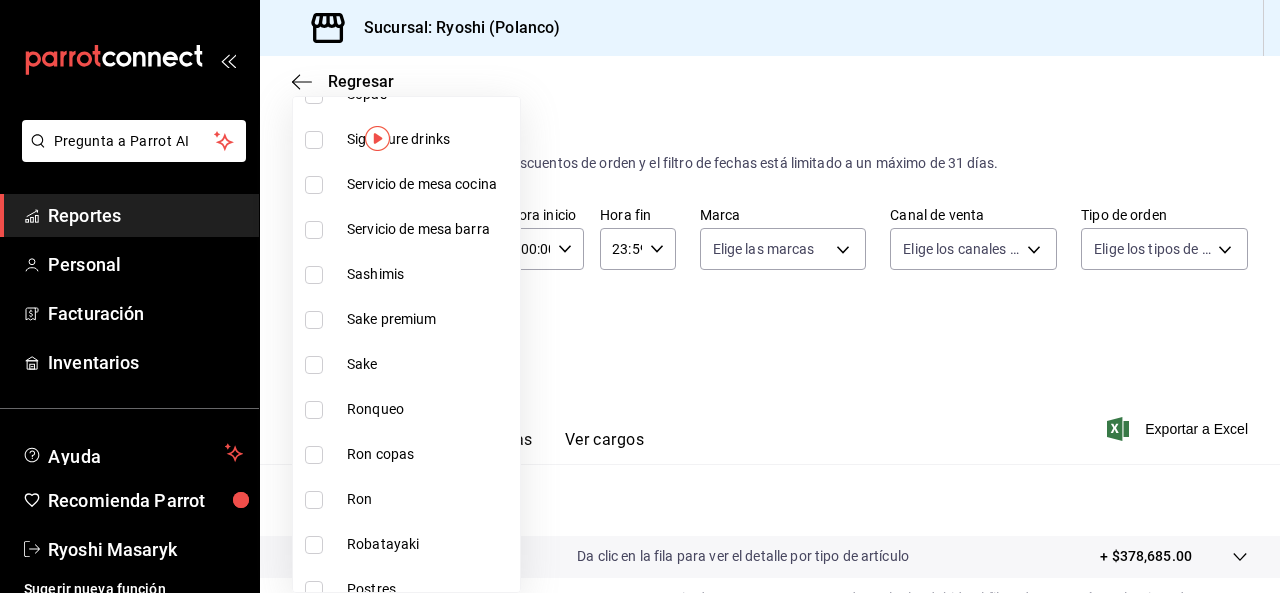 click at bounding box center [314, 320] 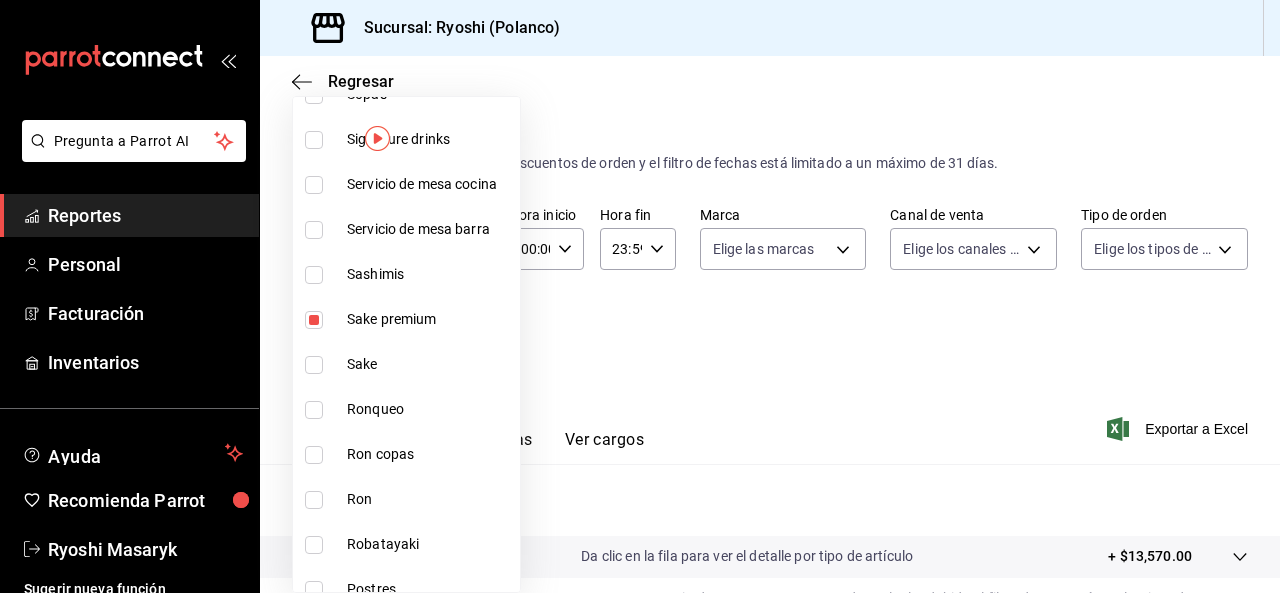 click at bounding box center [314, 365] 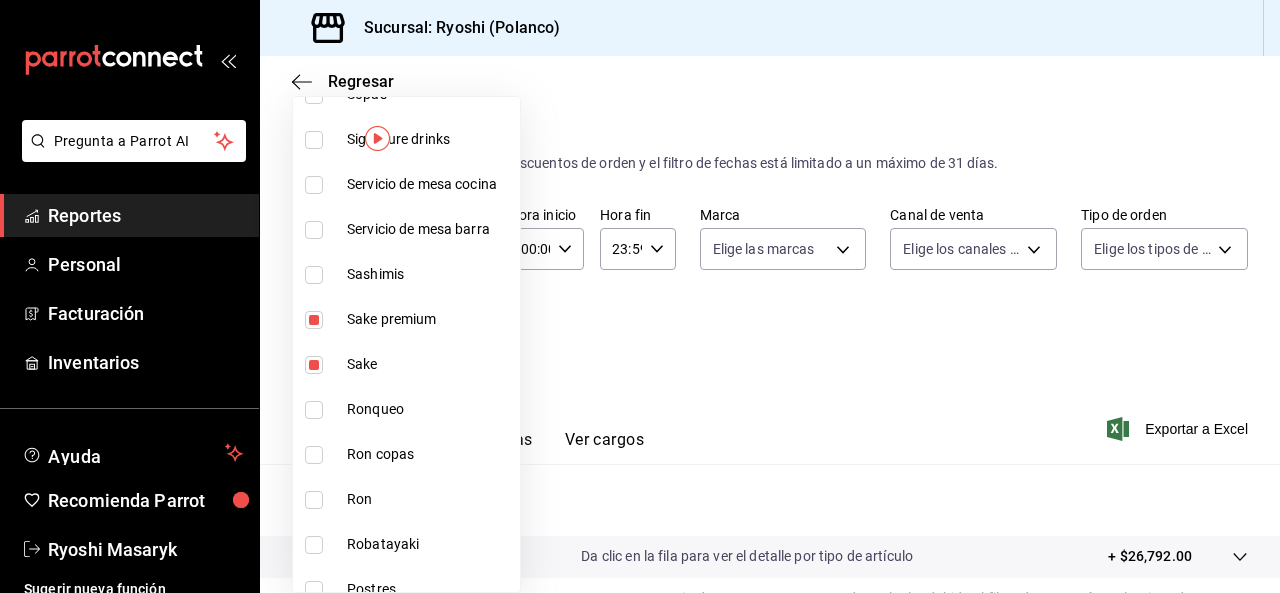click at bounding box center [640, 296] 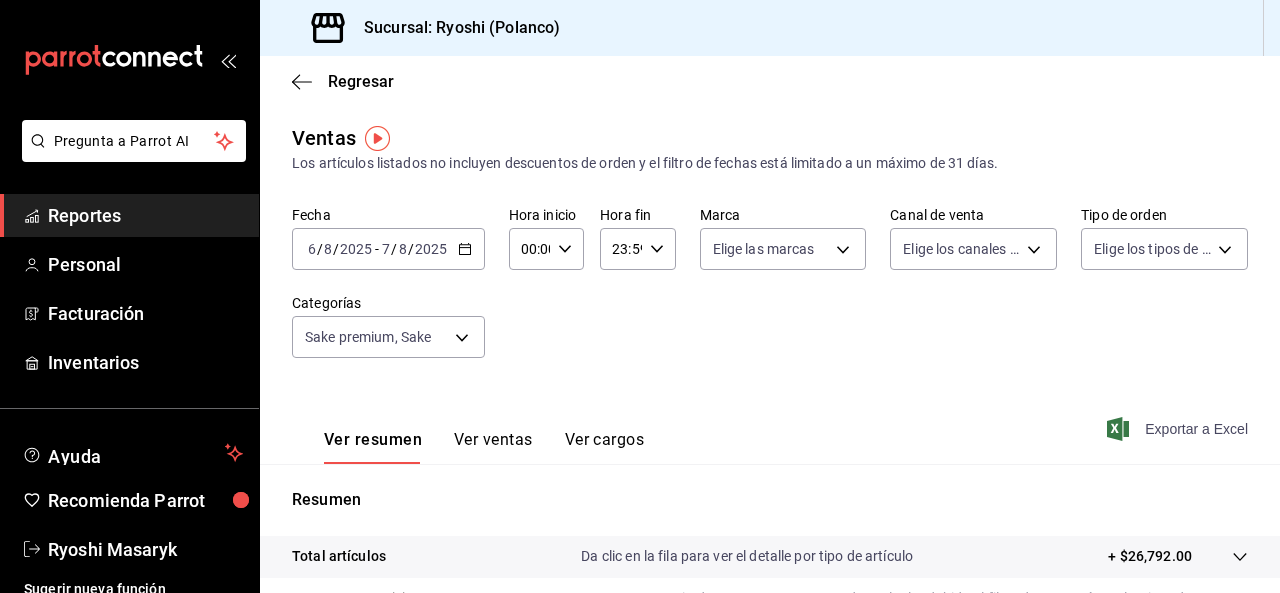 click on "Exportar a Excel" at bounding box center (1179, 429) 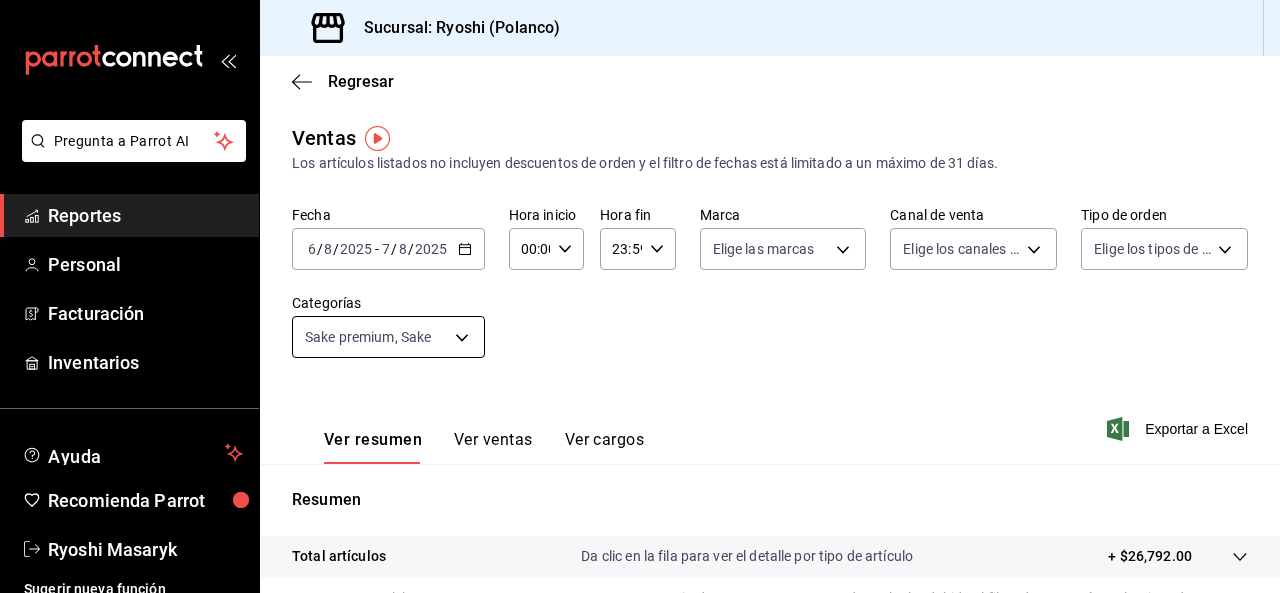 click on "Pregunta a Parrot AI Reportes   Personal   Facturación   Inventarios   Ayuda Recomienda Parrot   Ryoshi Masaryk   Sugerir nueva función   Sucursal: Ryoshi (Polanco) Regresar Ventas Los artículos listados no incluyen descuentos de orden y el filtro de fechas está limitado a un máximo de 31 días. Fecha 2025-08-06 6 / 8 / 2025 - 2025-08-07 7 / 8 / 2025 Hora inicio 00:00 Hora inicio Hora fin 23:59 Hora fin Marca Elige las marcas Canal de venta Elige los canales de venta Tipo de orden Elige los tipos de orden Categorías Sake premium, Sake [UUID],[UUID] Ver resumen Ver ventas Ver cargos Exportar a Excel Resumen Total artículos Da clic en la fila para ver el detalle por tipo de artículo + $26,792.00 Cargos por servicio  Sin datos por que no se pueden calcular debido al filtro de categorías seleccionado Venta bruta = $26,792.00 Descuentos totales  Sin datos por que no se pueden calcular debido al filtro de categorías seleccionado Venta total" at bounding box center (640, 296) 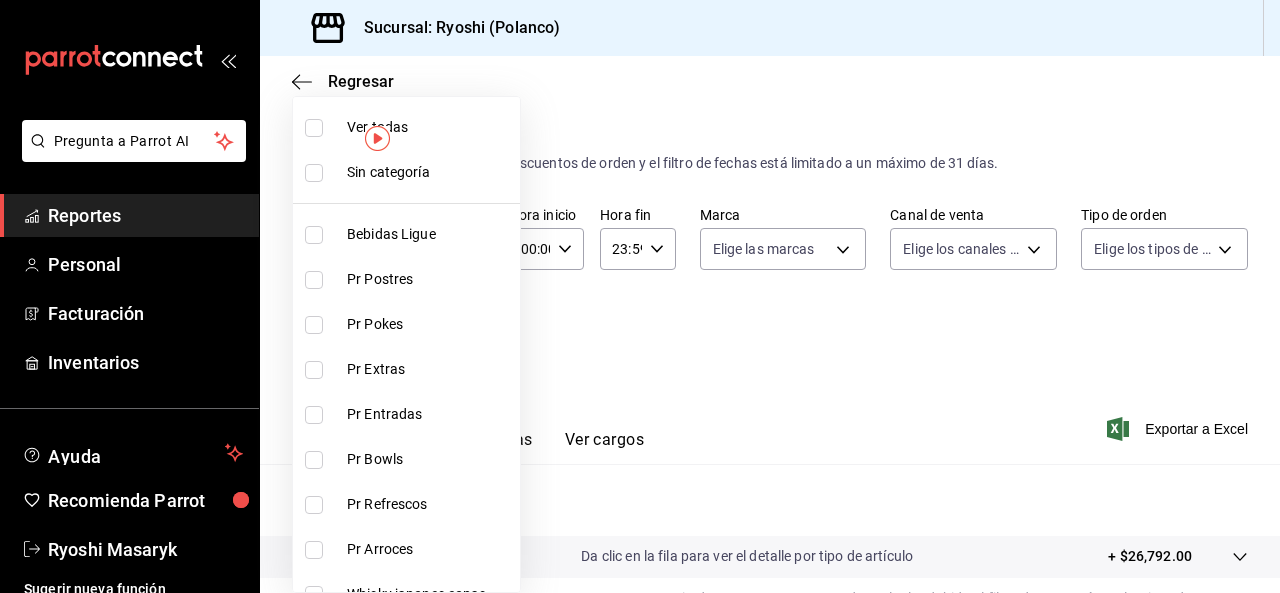 click at bounding box center (314, 128) 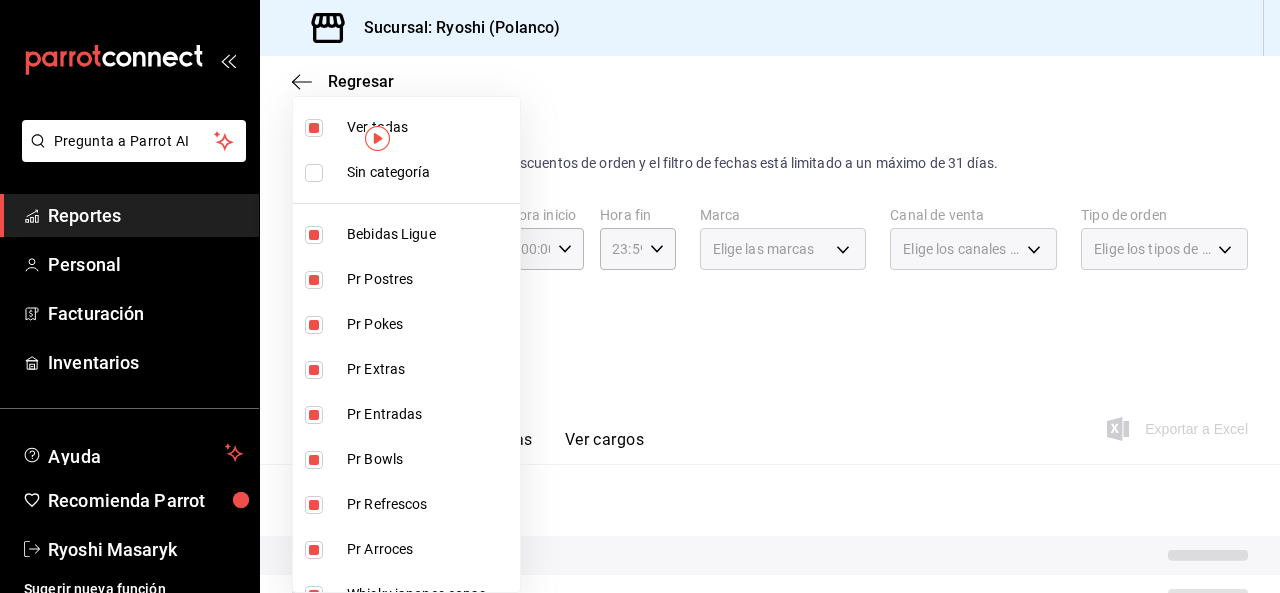 click at bounding box center (314, 128) 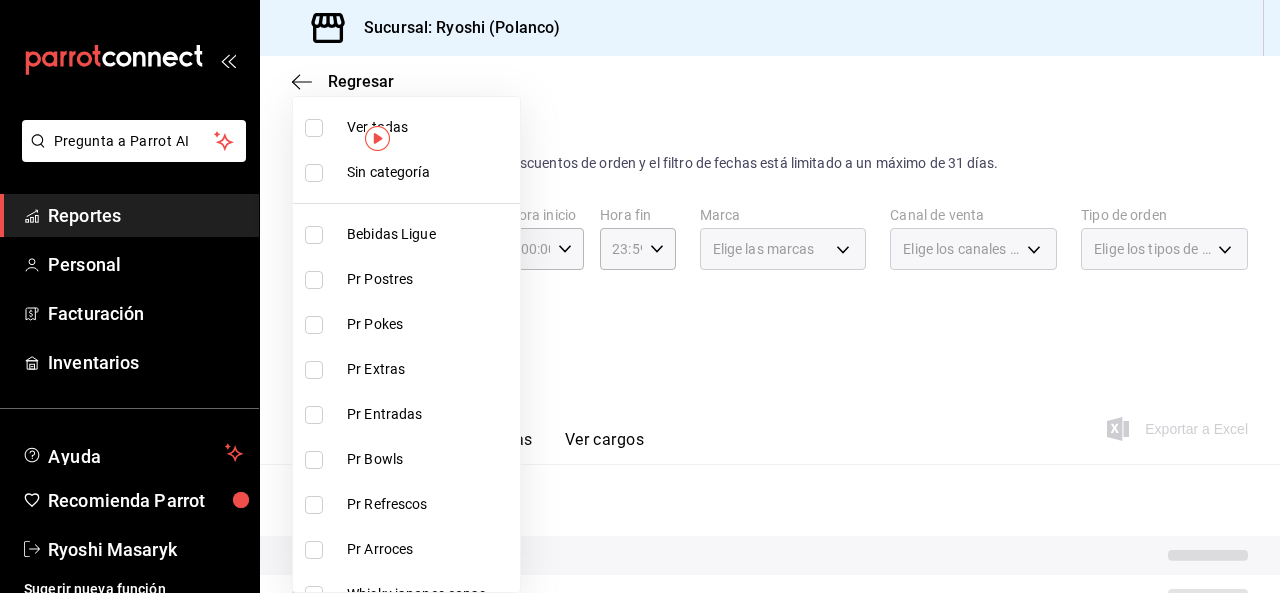 click at bounding box center (314, 280) 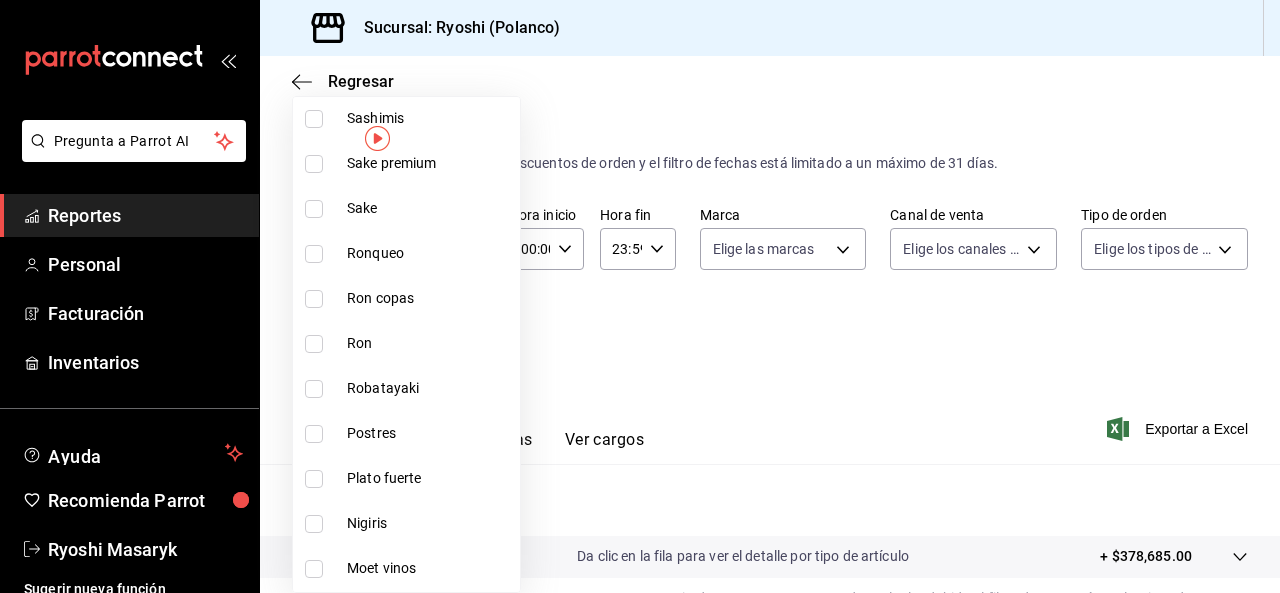 scroll, scrollTop: 1404, scrollLeft: 0, axis: vertical 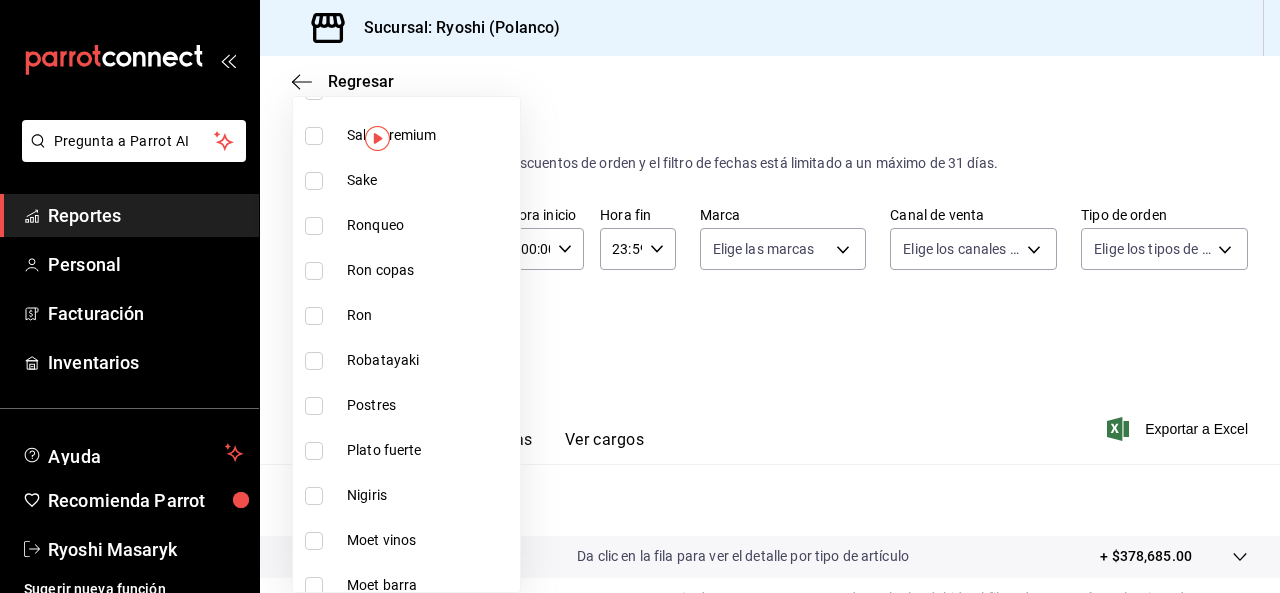 click at bounding box center [314, 406] 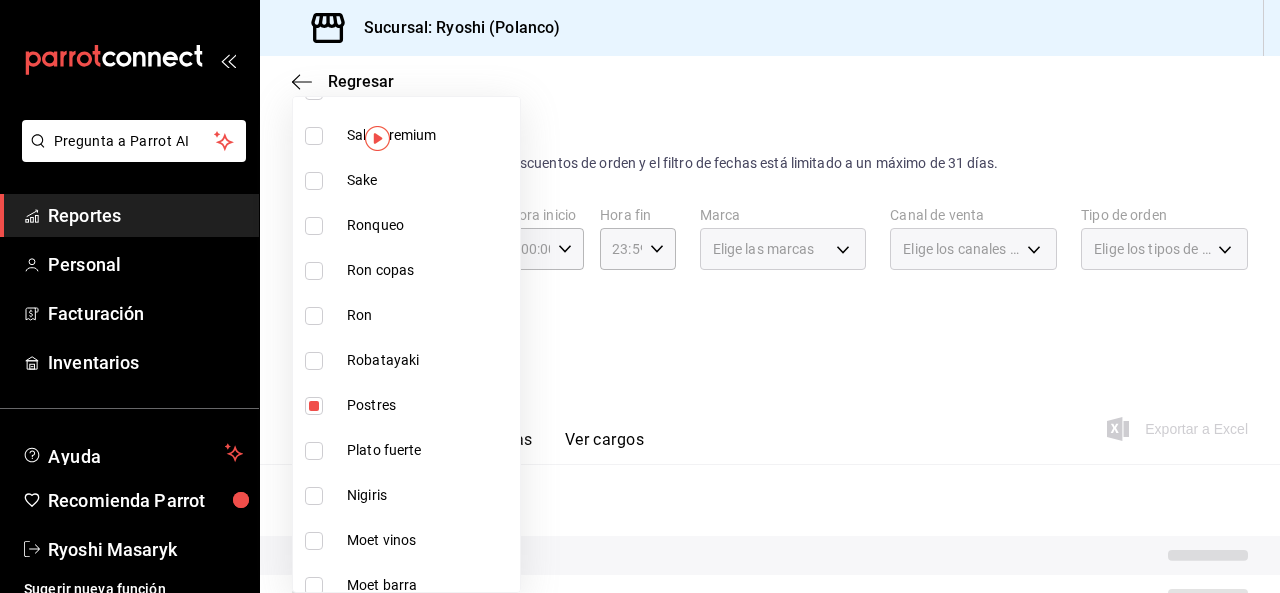 click at bounding box center (640, 296) 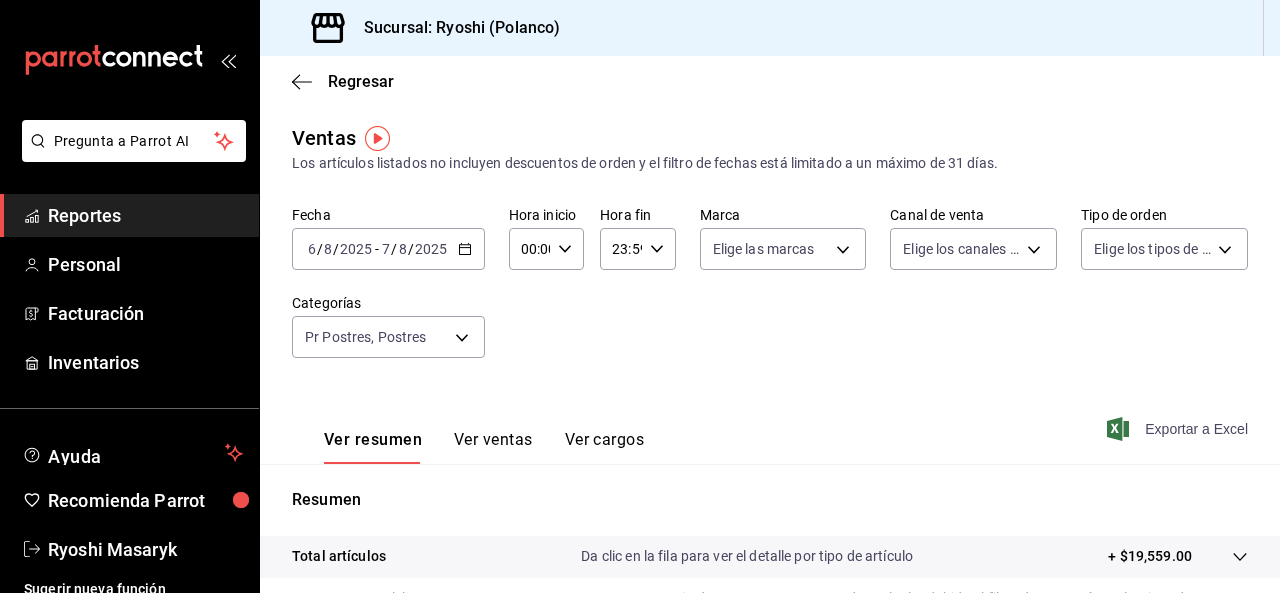 click on "Exportar a Excel" at bounding box center (1179, 429) 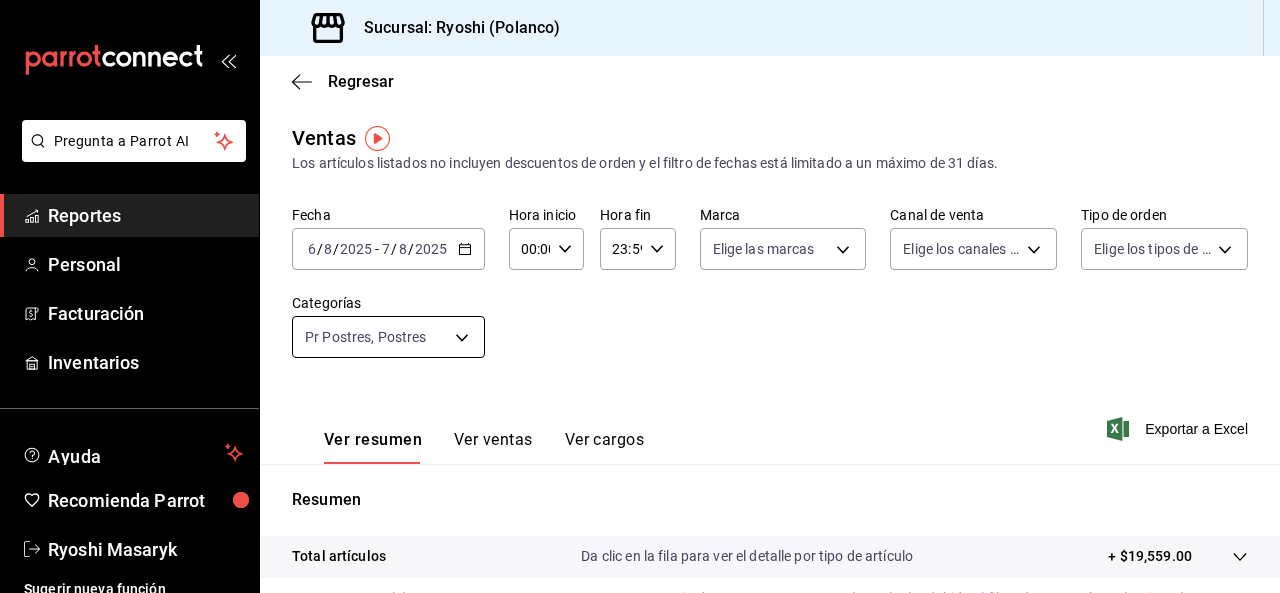 click on "Pregunta a Parrot AI Reportes   Personal   Facturación   Inventarios   Ayuda Recomienda Parrot   Ryoshi Masaryk   Sugerir nueva función   Sucursal: Ryoshi (Polanco) Regresar Ventas Los artículos listados no incluyen descuentos de orden y el filtro de fechas está limitado a un máximo de 31 días. Fecha 2025-08-06 6 / 8 / 2025 - 2025-08-07 7 / 8 / 2025 Hora inicio 00:00 Hora inicio Hora fin 23:59 Hora fin Marca Elige las marcas Canal de venta Elige los canales de venta Tipo de orden Elige los tipos de orden Categorías Pr Postres, Postres [UUID],[UUID] Ver resumen Ver ventas Ver cargos Exportar a Excel Resumen Total artículos Da clic en la fila para ver el detalle por tipo de artículo + $19,559.00 Cargos por servicio  Sin datos por que no se pueden calcular debido al filtro de categorías seleccionado Venta bruta = $19,559.00 Descuentos totales  Sin datos por que no se pueden calcular debido al filtro de categorías seleccionado Venta total" at bounding box center (640, 296) 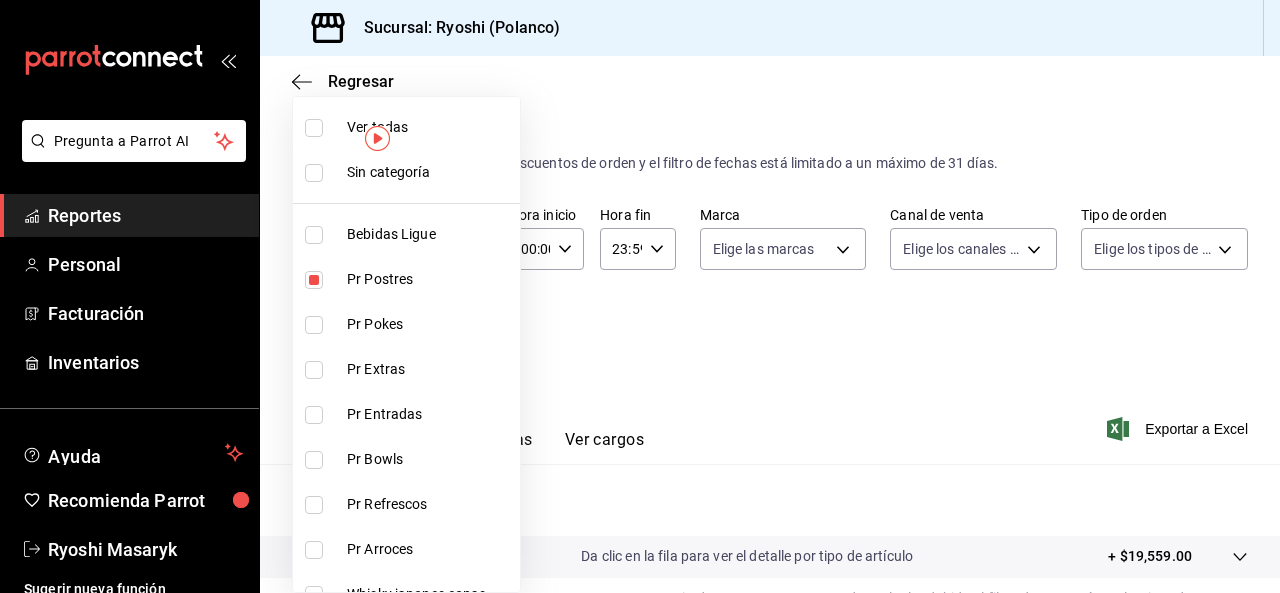click at bounding box center [314, 128] 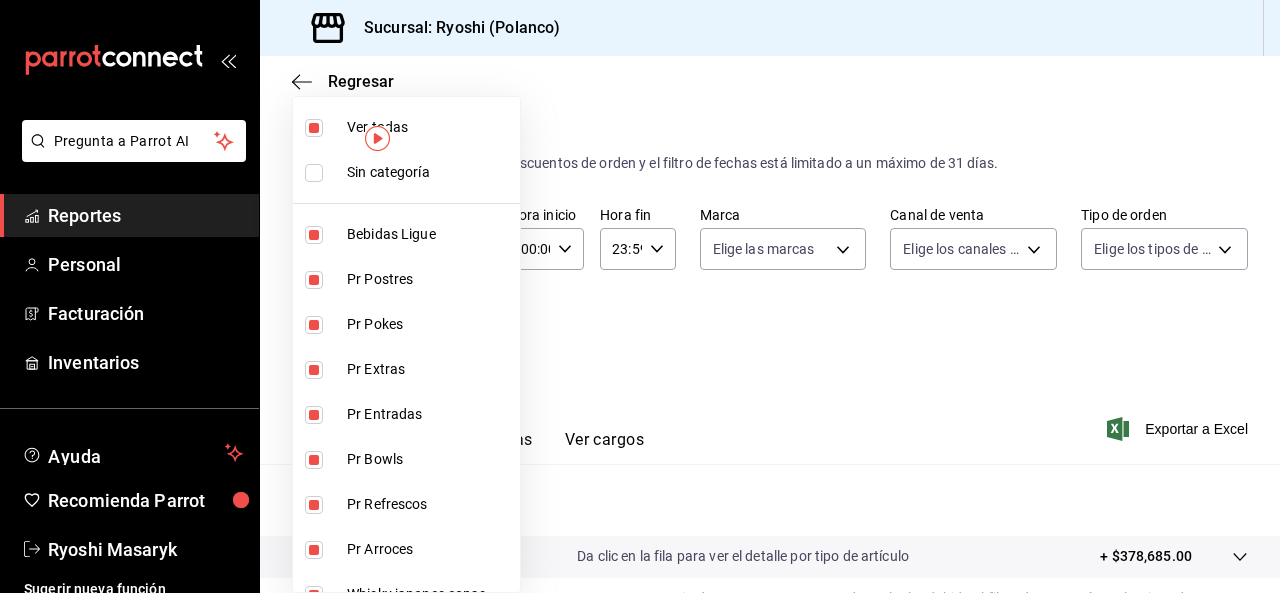 click at bounding box center (640, 296) 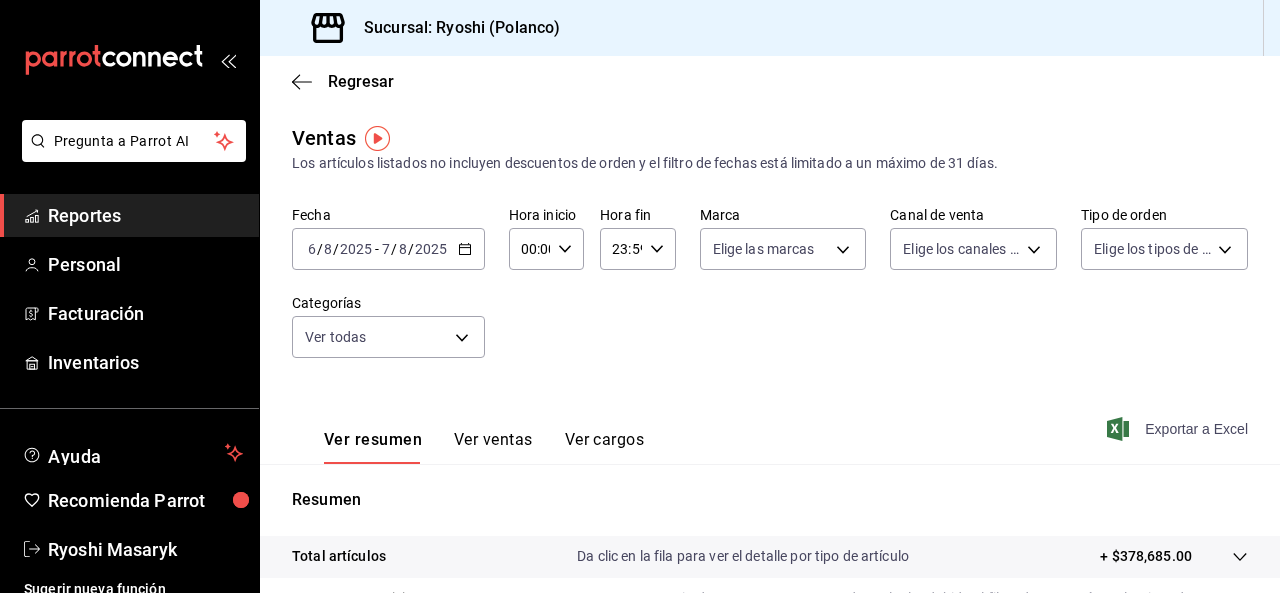click on "Exportar a Excel" at bounding box center (1179, 429) 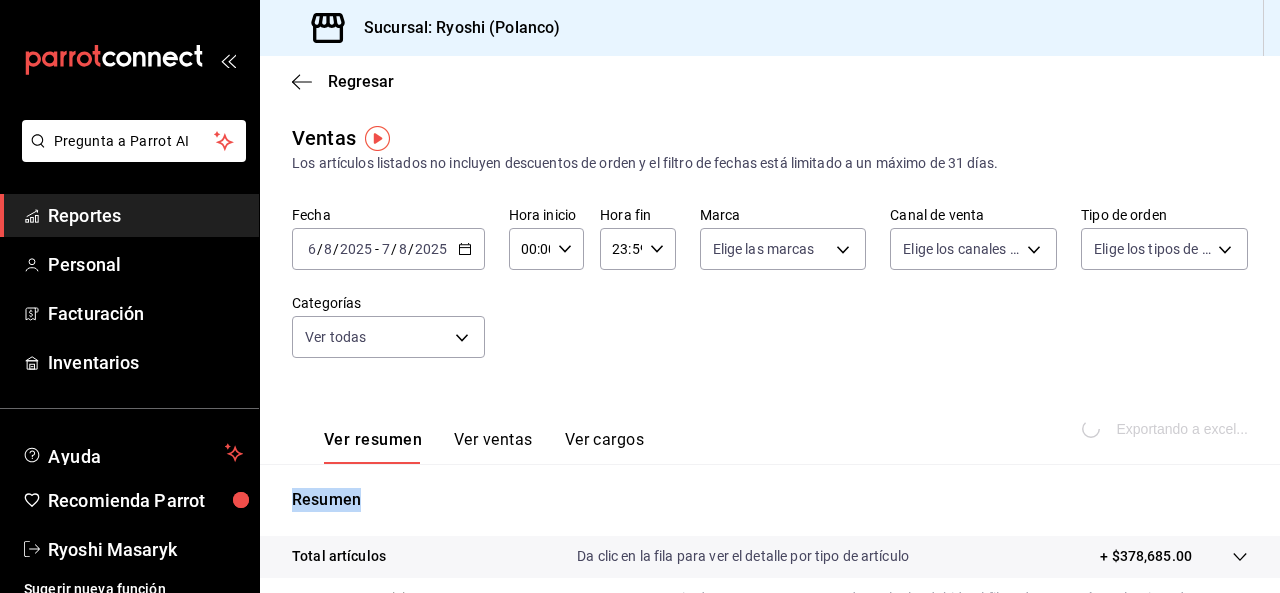 click on "Exportando a excel..." at bounding box center (1167, 429) 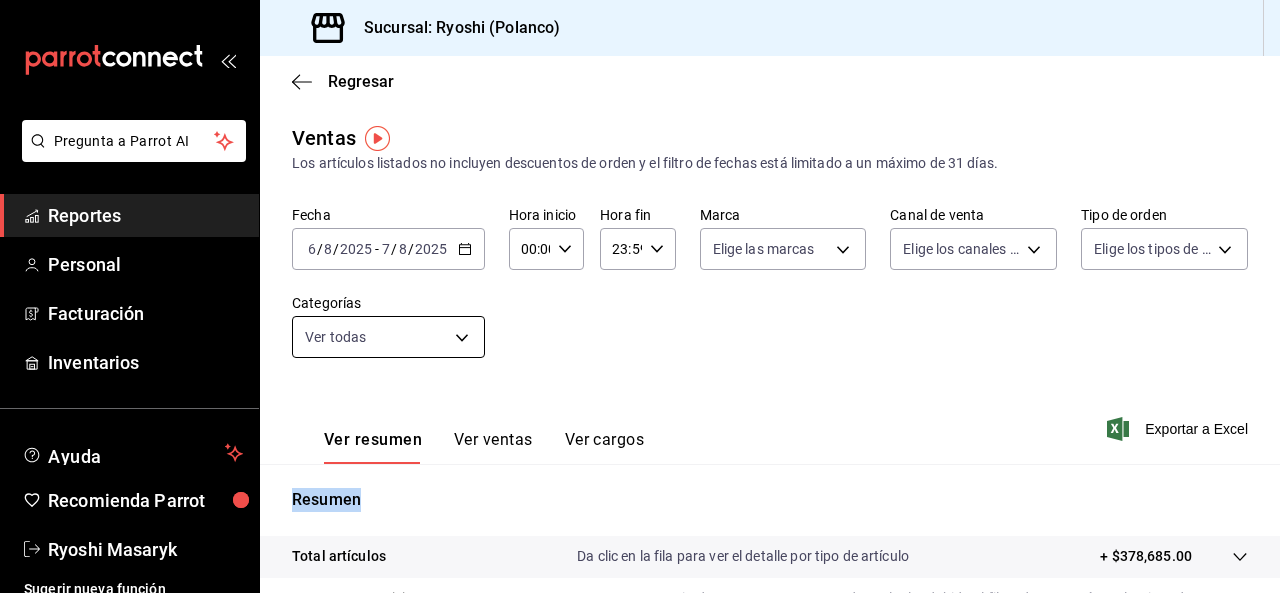 click on "Pregunta a Parrot AI Reportes   Personal   Facturación   Inventarios   Ayuda Recomienda Parrot   Ryoshi Masaryk   Sugerir nueva función   Sucursal: Ryoshi (Polanco) Regresar Ventas Los artículos listados no incluyen descuentos de orden y el filtro de fechas está limitado a un máximo de 31 días. Fecha 2025-08-06 6 / 8 / 2025 - 2025-08-07 7 / 8 / 2025 Hora inicio 00:00 Hora inicio Hora fin 23:59 Hora fin Marca Elige las marcas Canal de venta Elige los canales de venta Tipo de orden Elige los tipos de orden Categorías Ver todas Ver resumen Ver ventas Ver cargos Exportar a Excel Resumen Total artículos Da clic en la fila para ver el detalle por tipo de artículo + $378,685.00 Cargos por servicio  Sin datos por que no se pueden calcular debido al filtro de categorías seleccionado Venta bruta = $378,685.00 Descuentos totales  Sin datos por que no se pueden calcular debido al filtro de categorías seleccionado Certificados de regalo Venta total = $378,685.00 Impuestos - $51,482.46 Venta neta = $327,202.54" at bounding box center [640, 296] 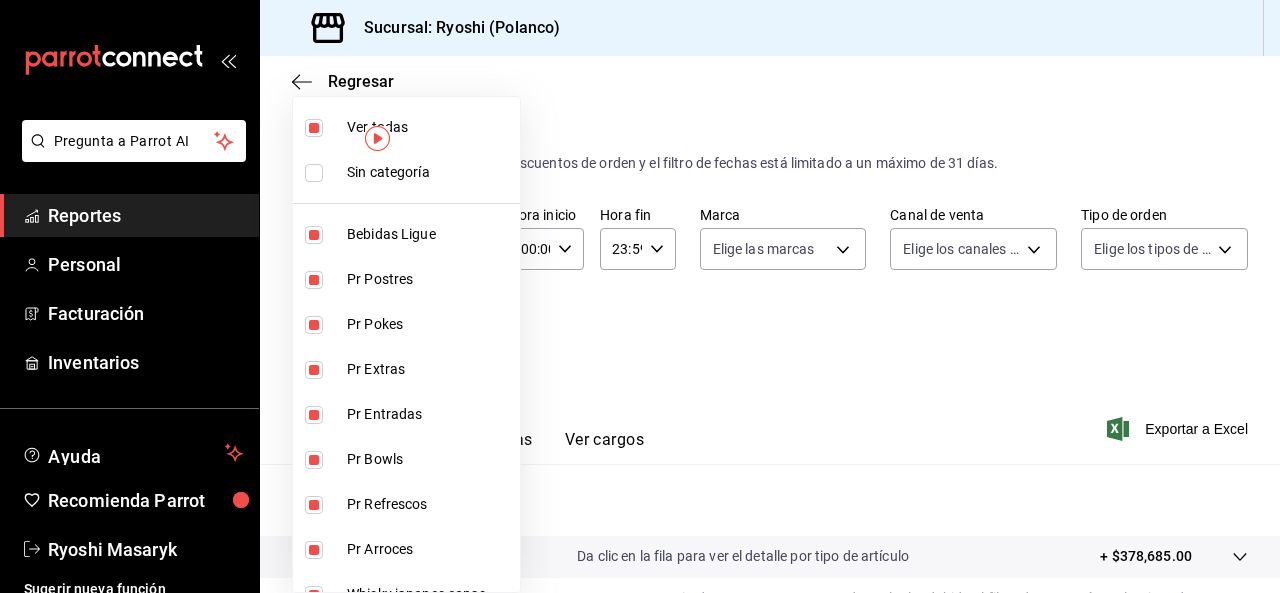 click at bounding box center (318, 128) 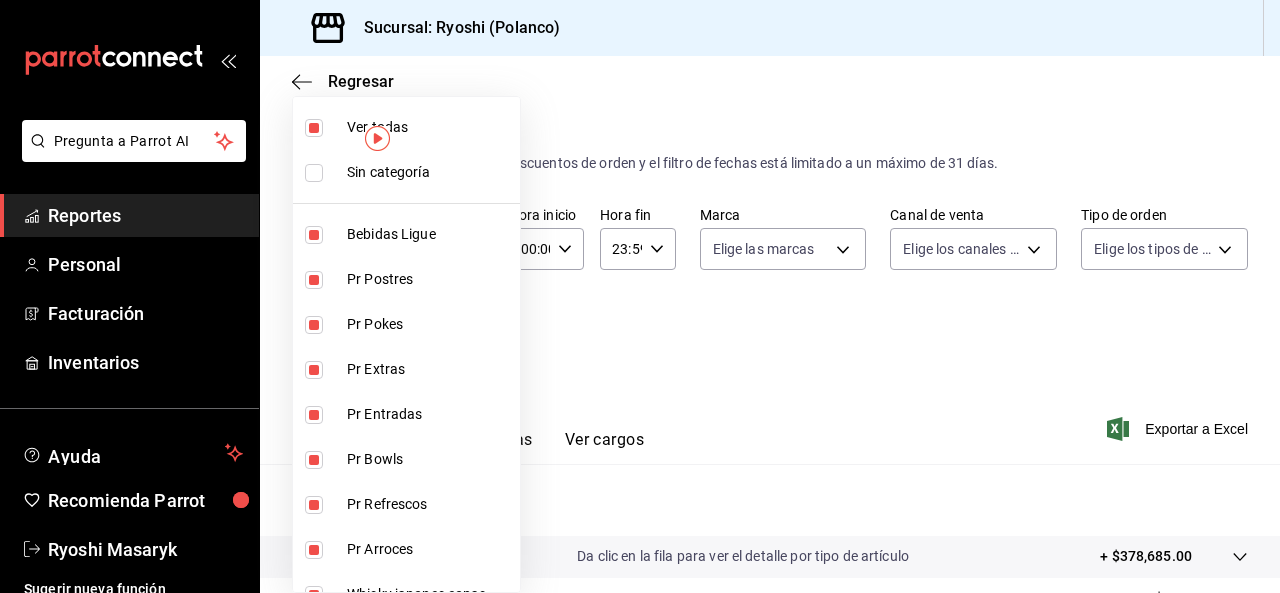 click at bounding box center [314, 128] 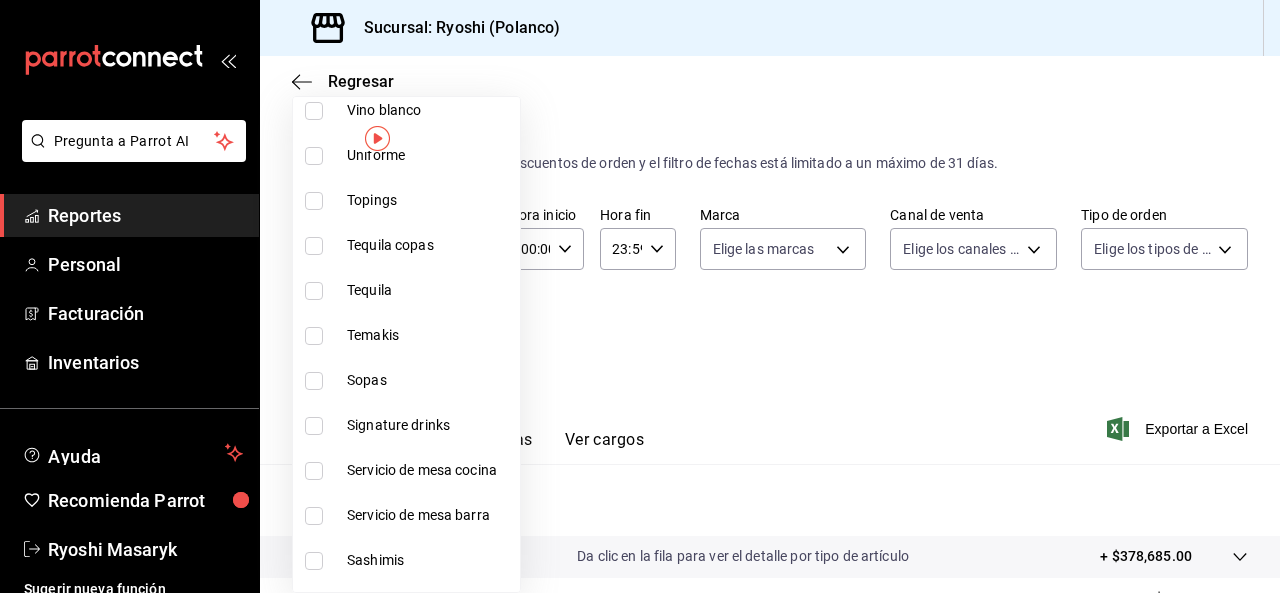 scroll, scrollTop: 946, scrollLeft: 0, axis: vertical 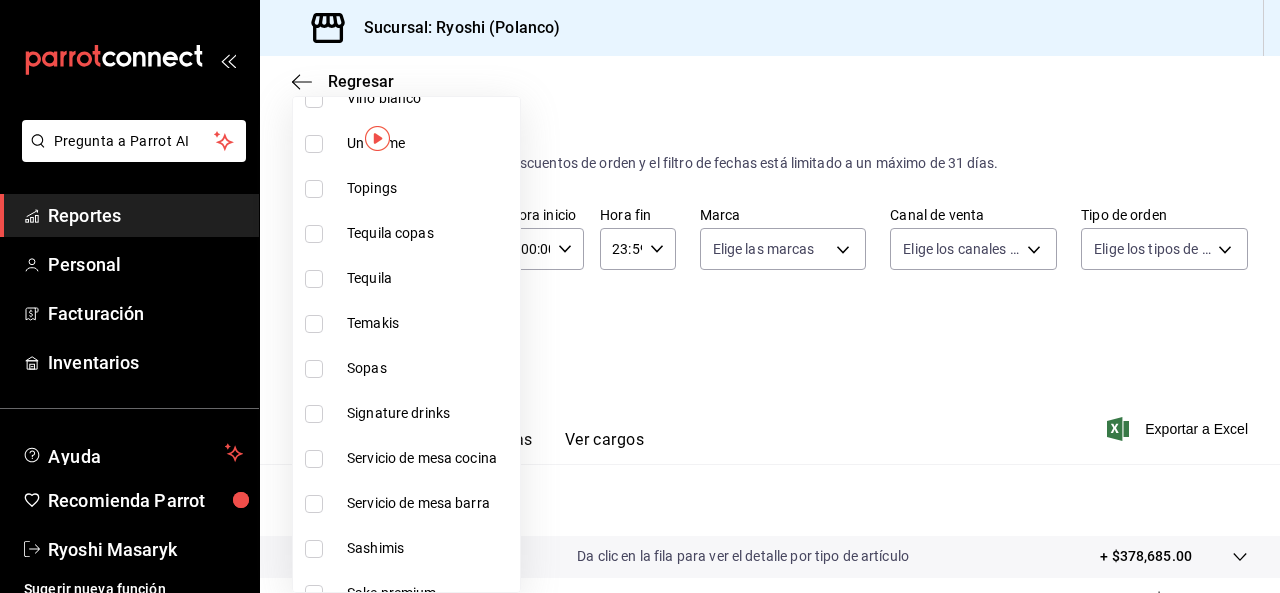 click at bounding box center (314, 414) 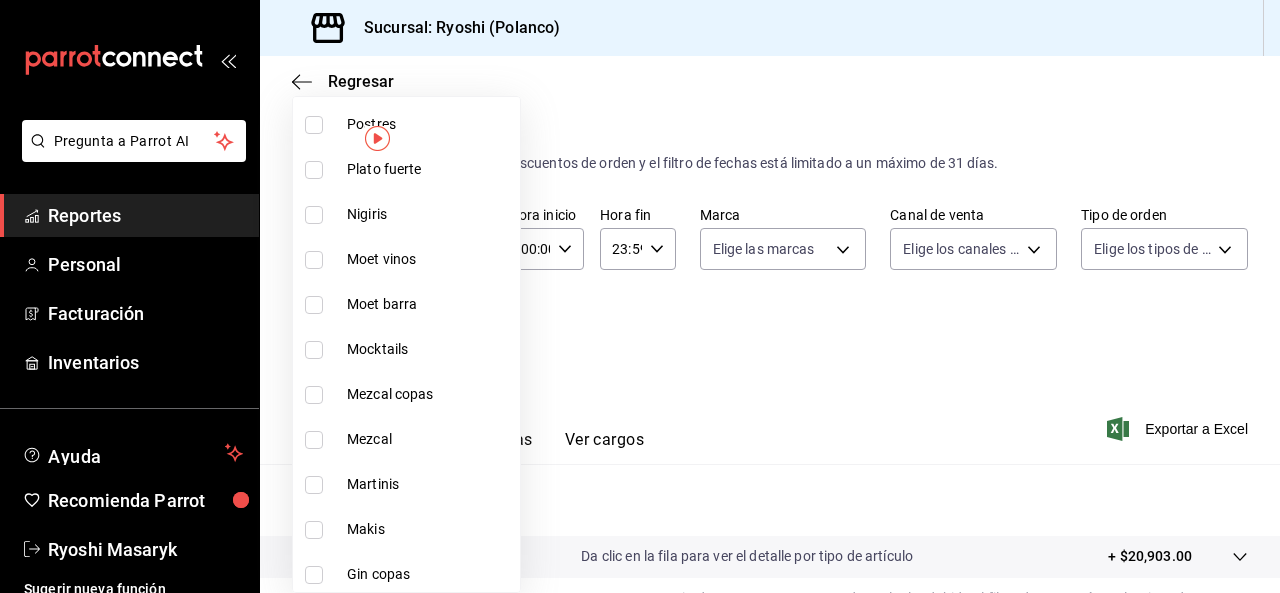 scroll, scrollTop: 1743, scrollLeft: 0, axis: vertical 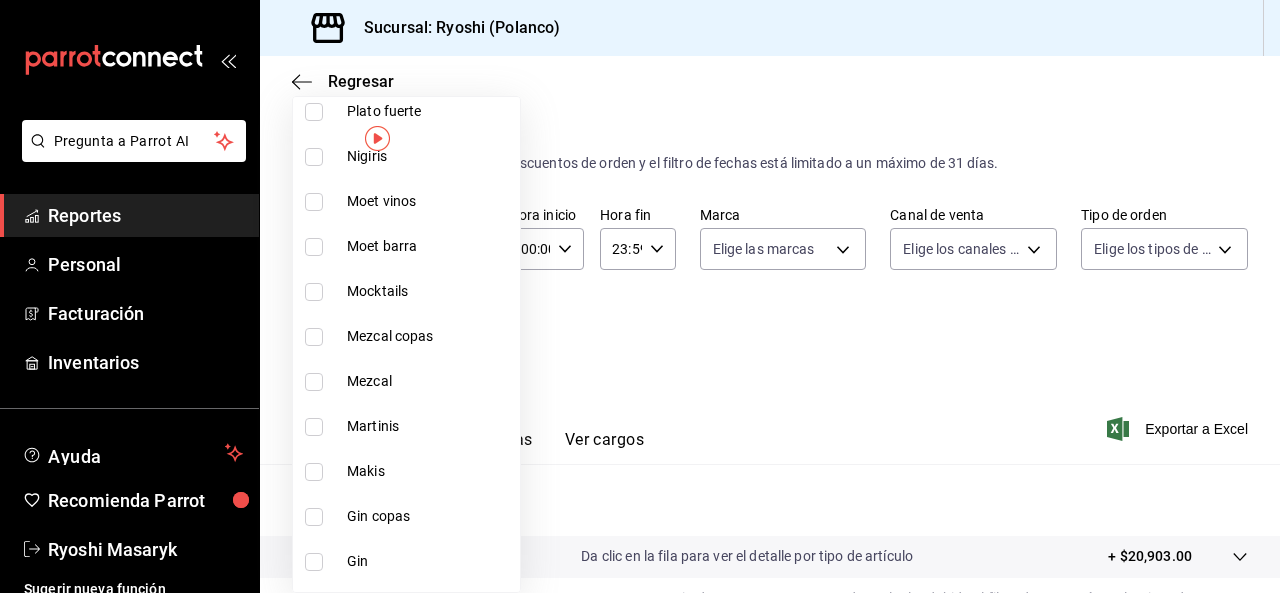 click at bounding box center [314, 427] 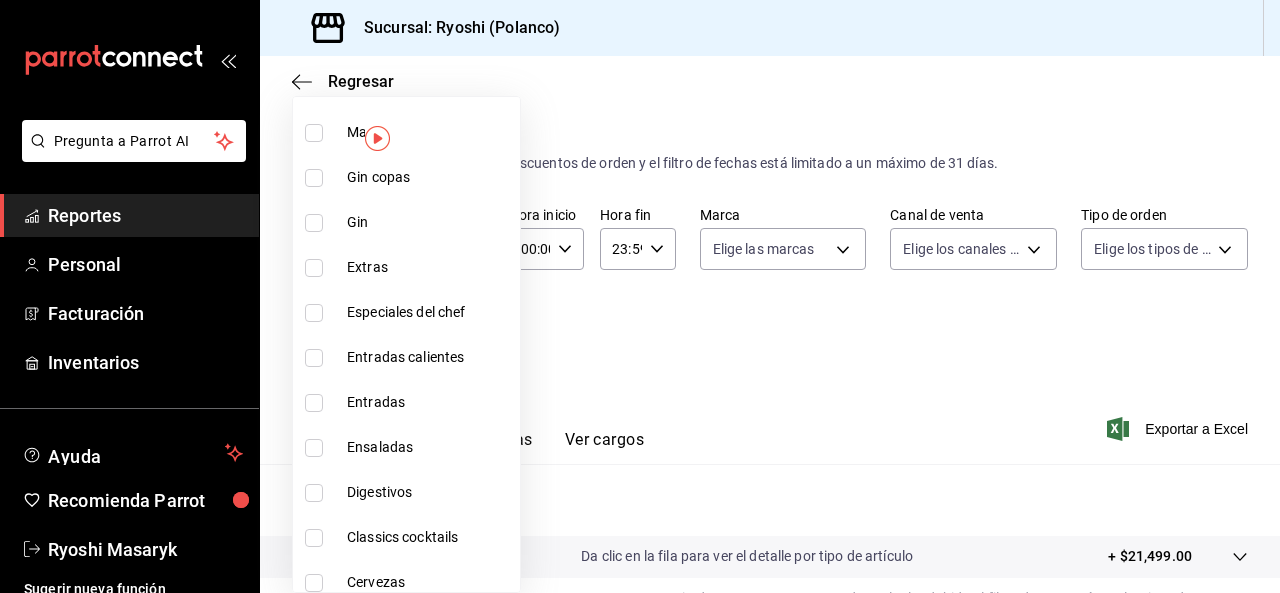 scroll, scrollTop: 2086, scrollLeft: 0, axis: vertical 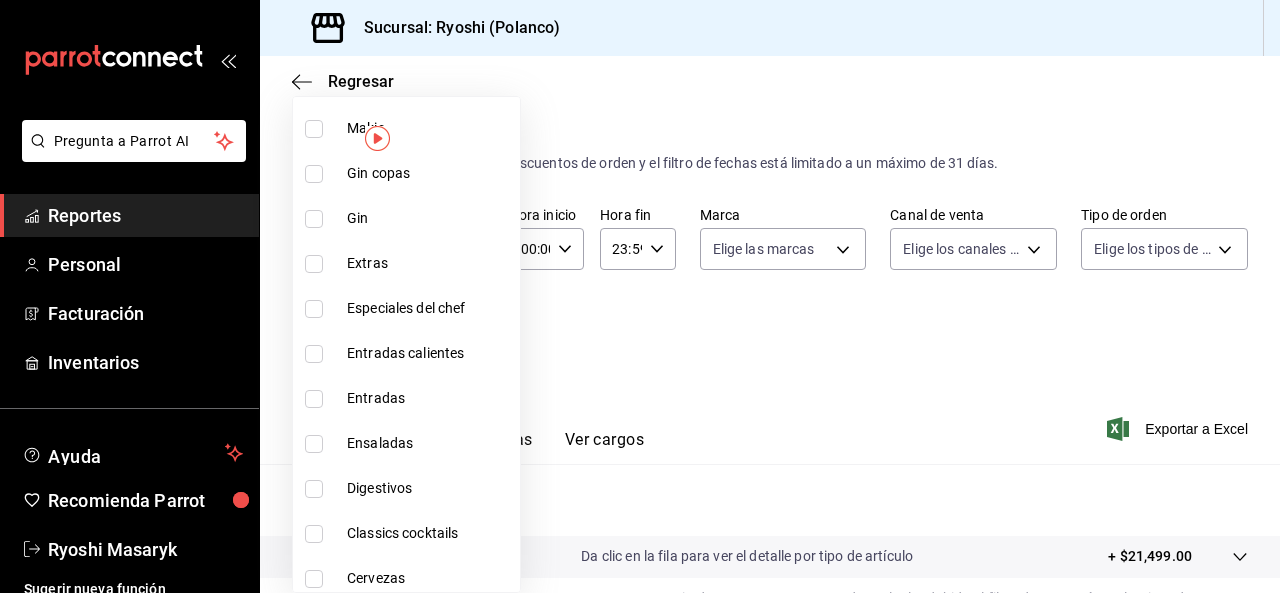 click at bounding box center (314, 534) 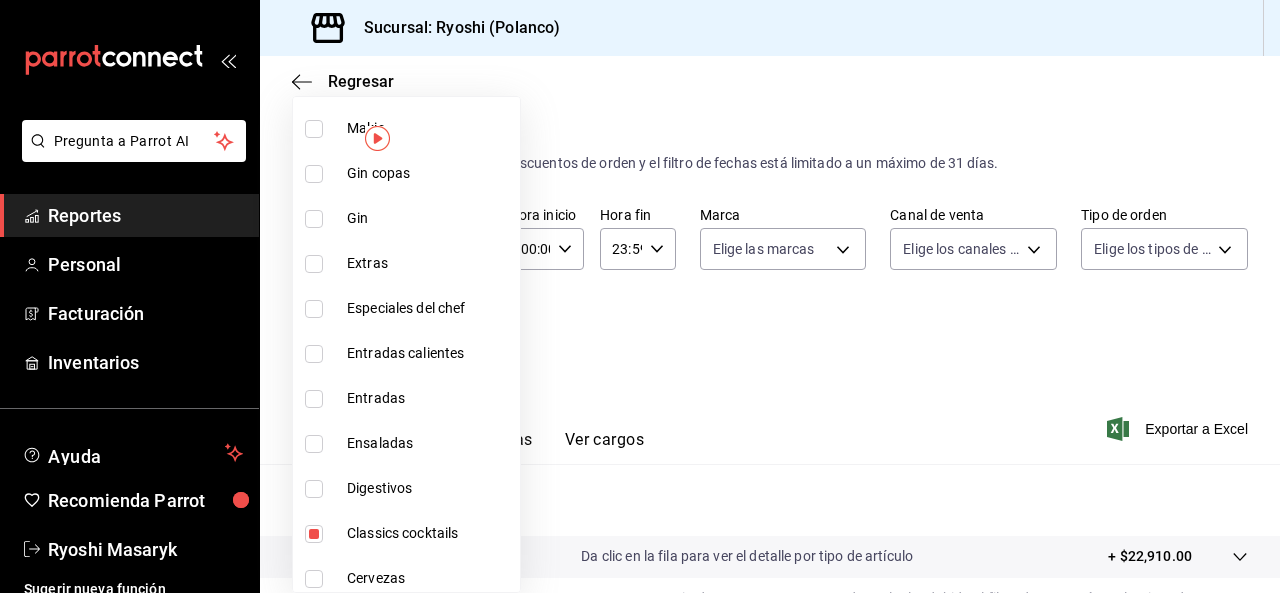 click at bounding box center (640, 296) 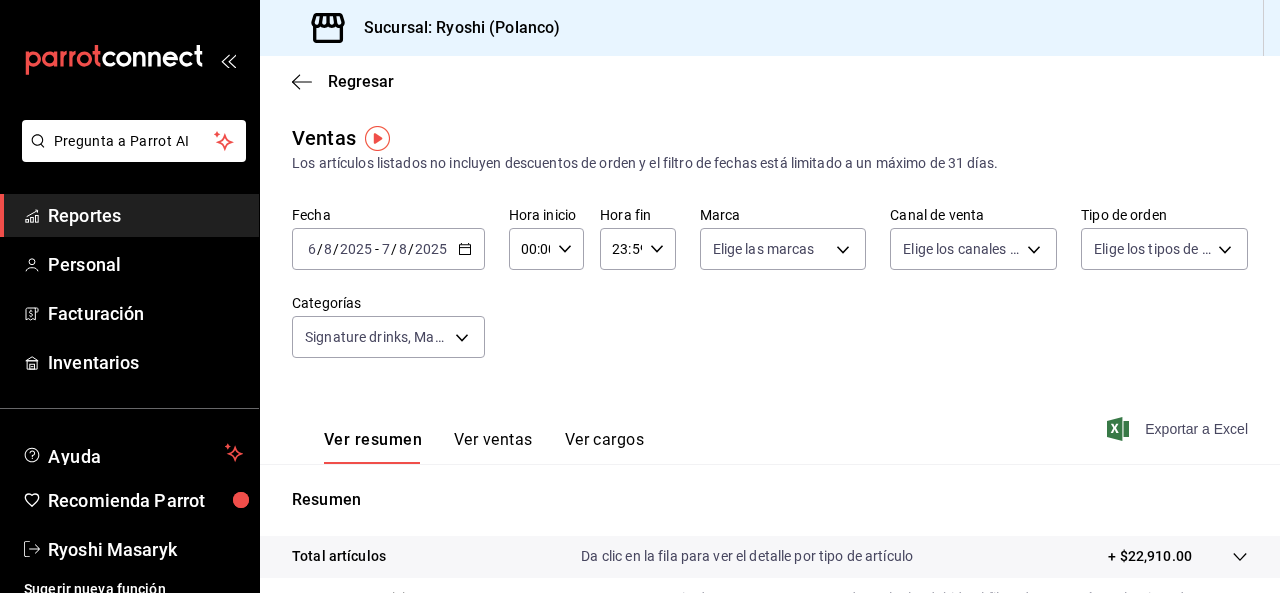 click on "Exportar a Excel" at bounding box center (1179, 429) 